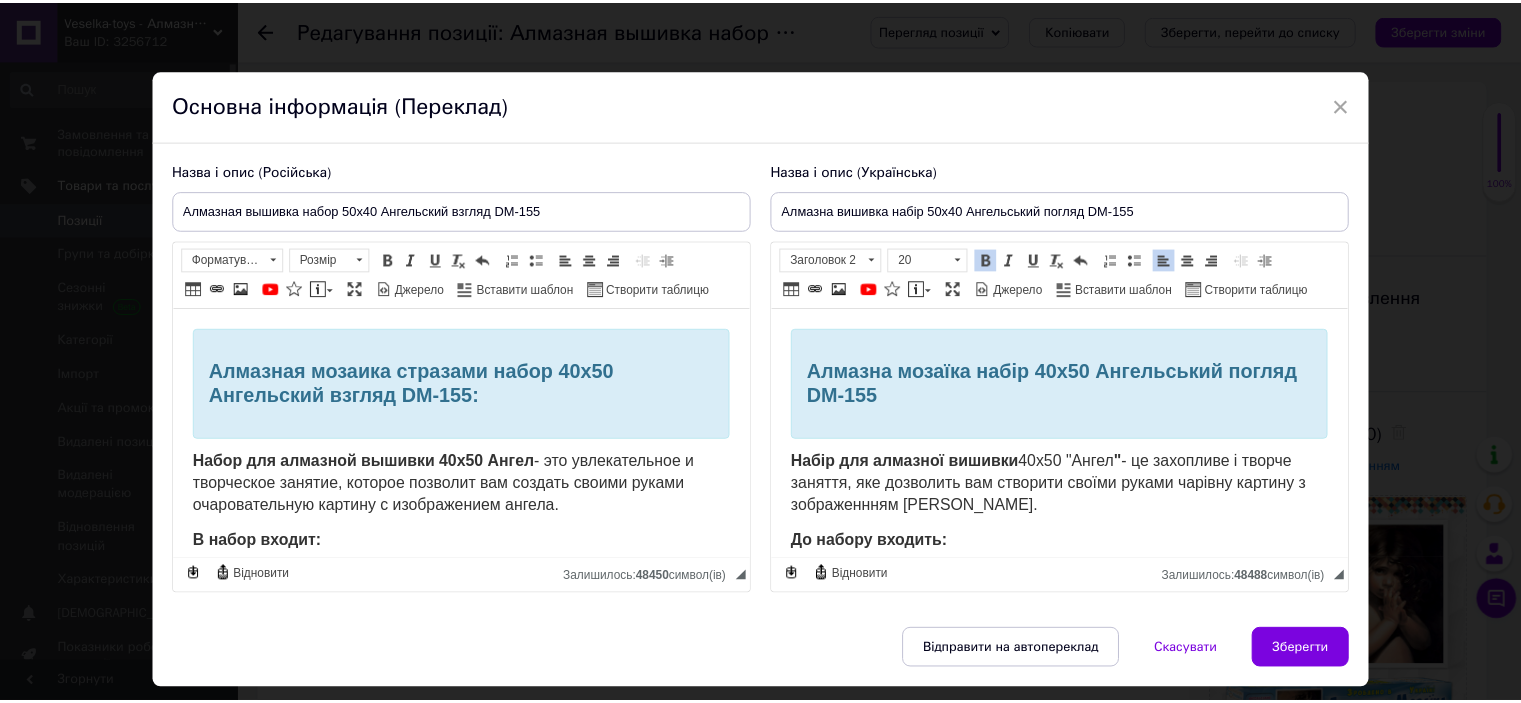 scroll, scrollTop: 760, scrollLeft: 0, axis: vertical 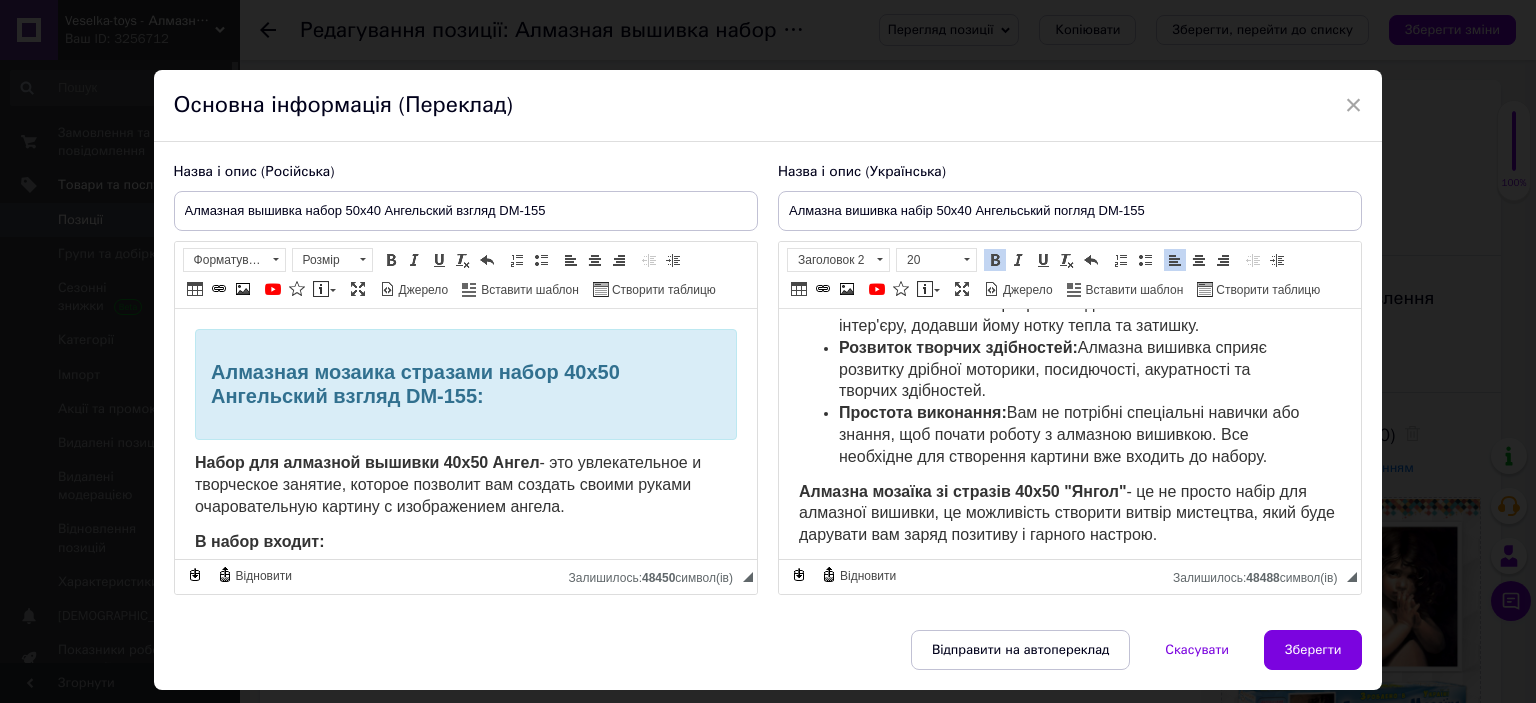 drag, startPoint x: 1347, startPoint y: 105, endPoint x: 1128, endPoint y: 140, distance: 221.77917 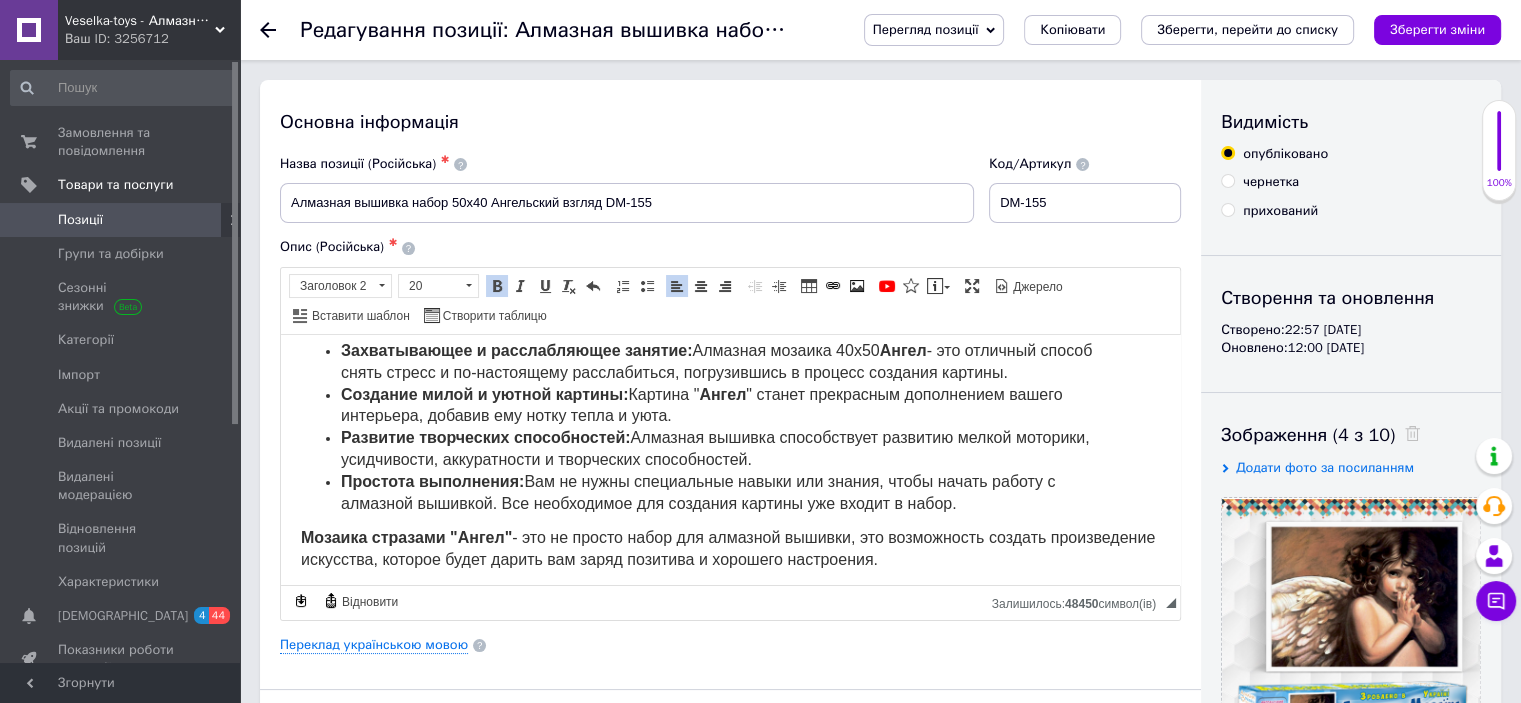 click 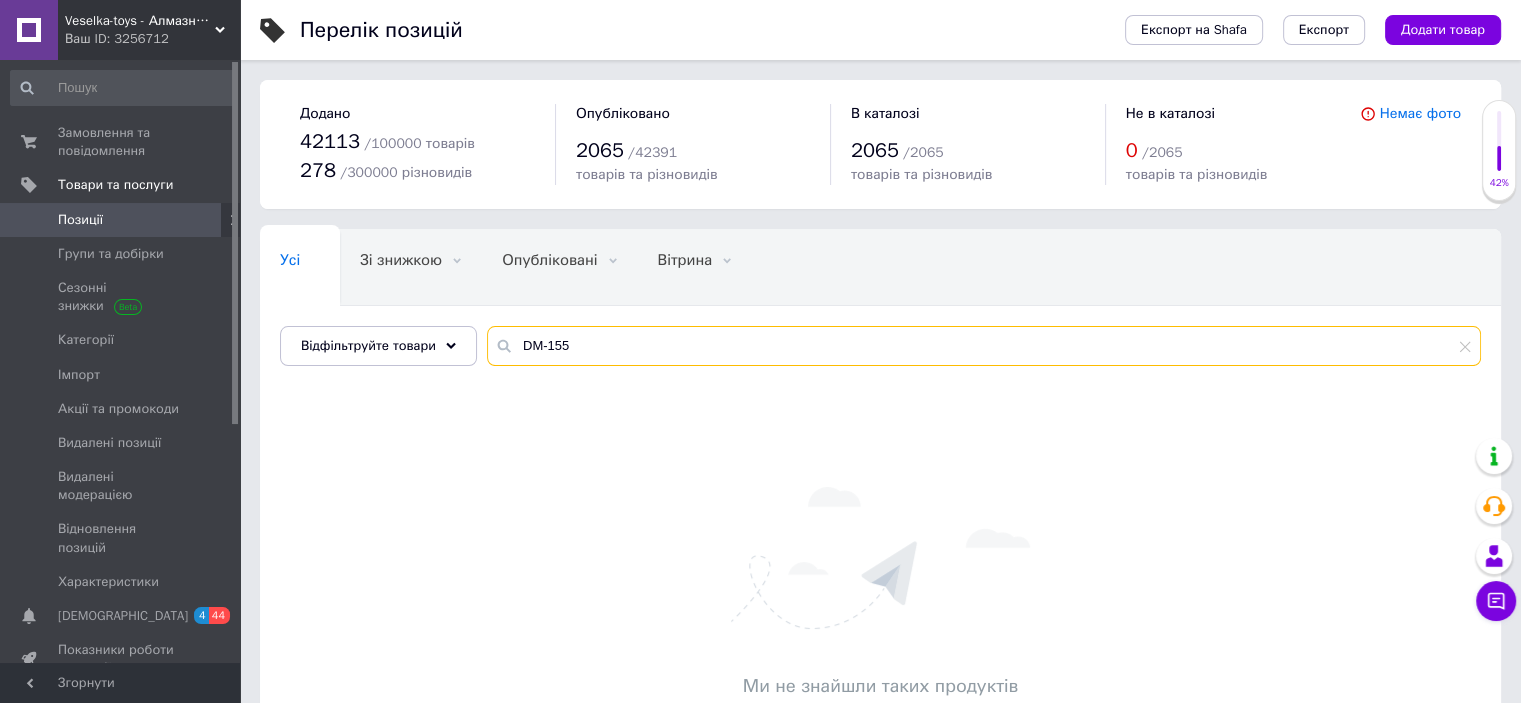drag, startPoint x: 566, startPoint y: 347, endPoint x: 497, endPoint y: 349, distance: 69.02898 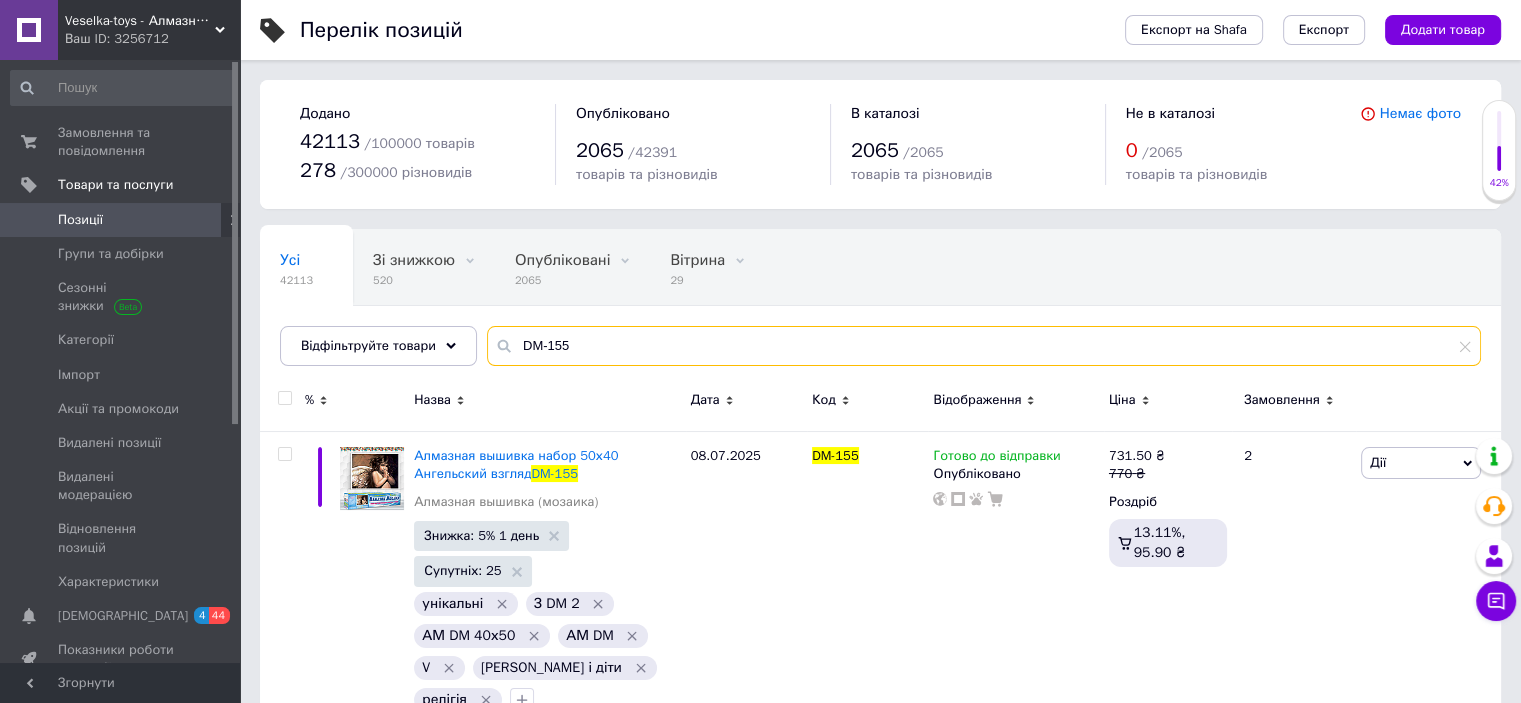 paste on "AR-3197" 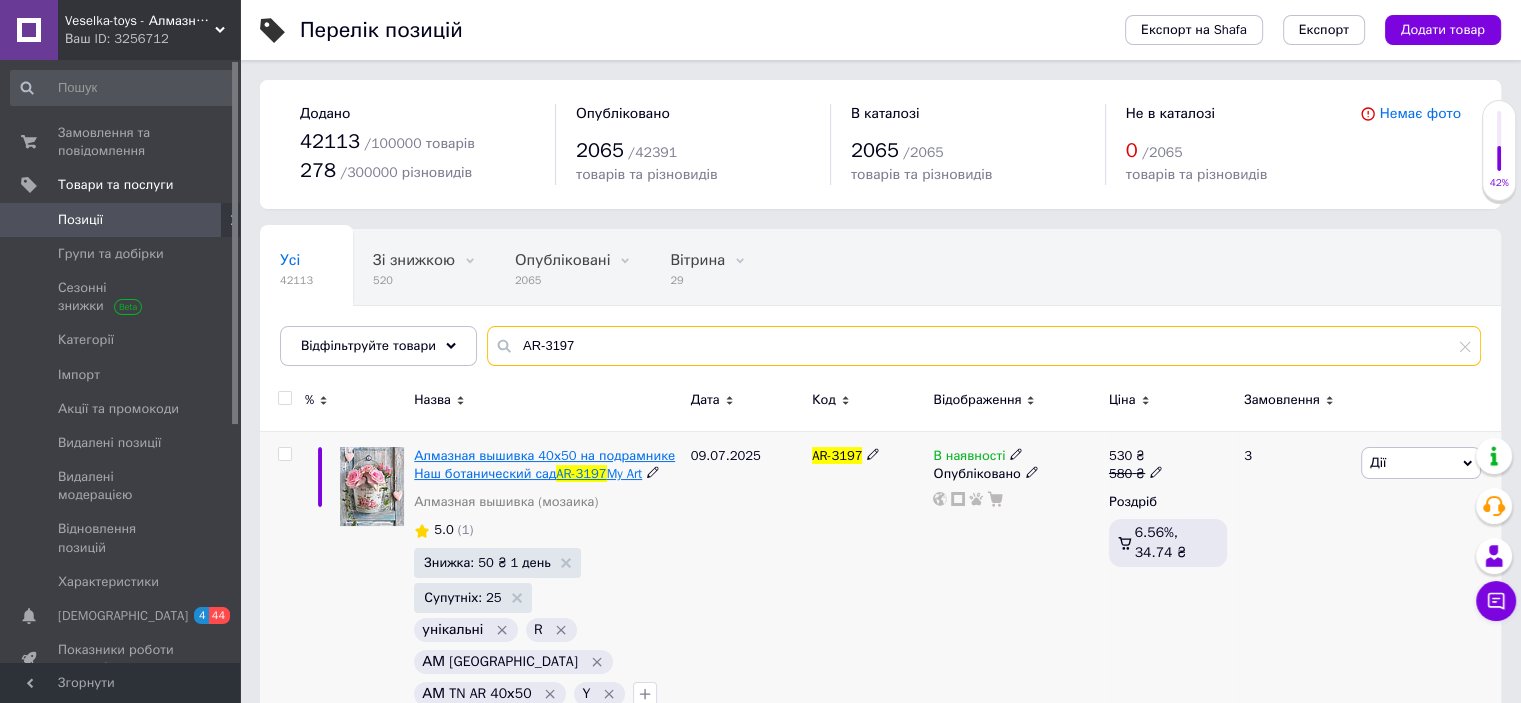 type on "AR-3197" 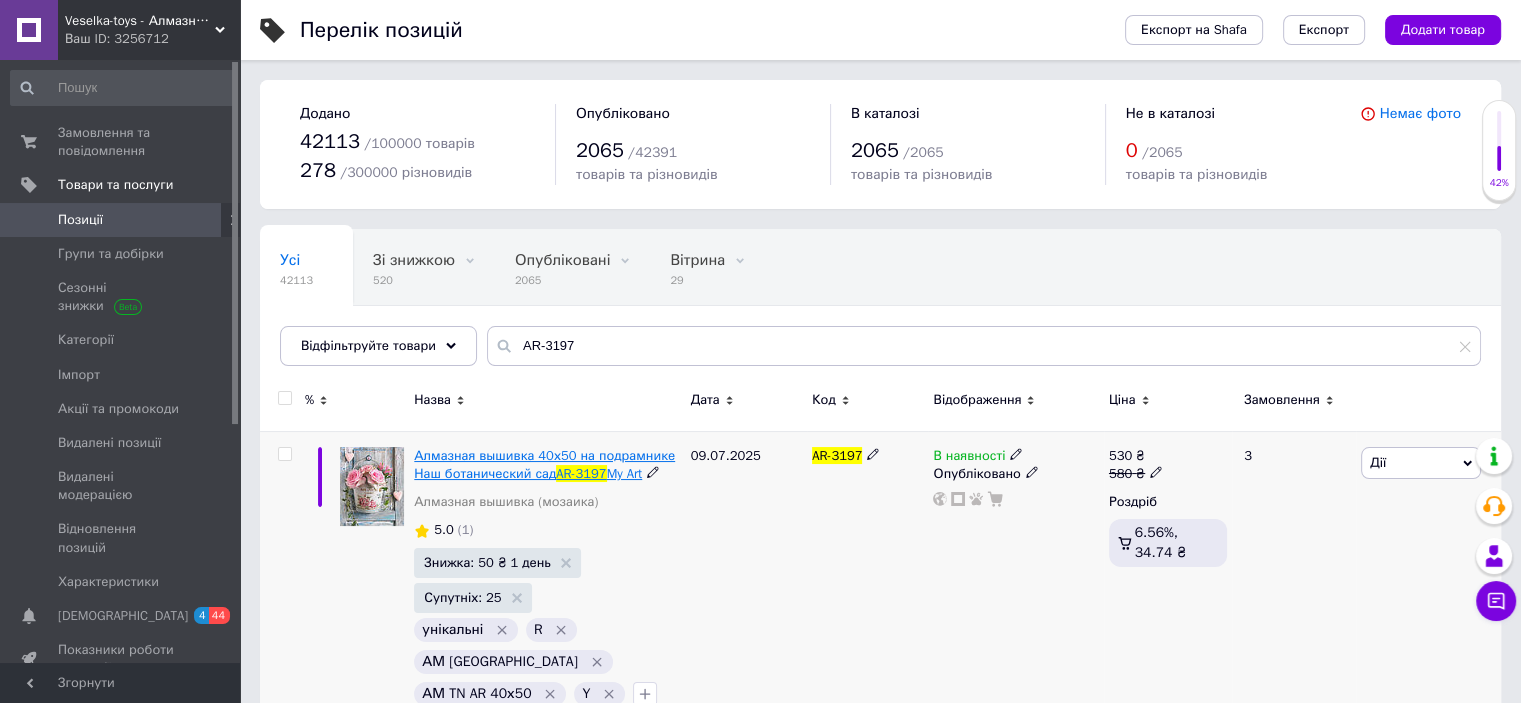 click on "Алмазная вышивка 40х50 на подрамнике Наш ботанический сад" at bounding box center (544, 464) 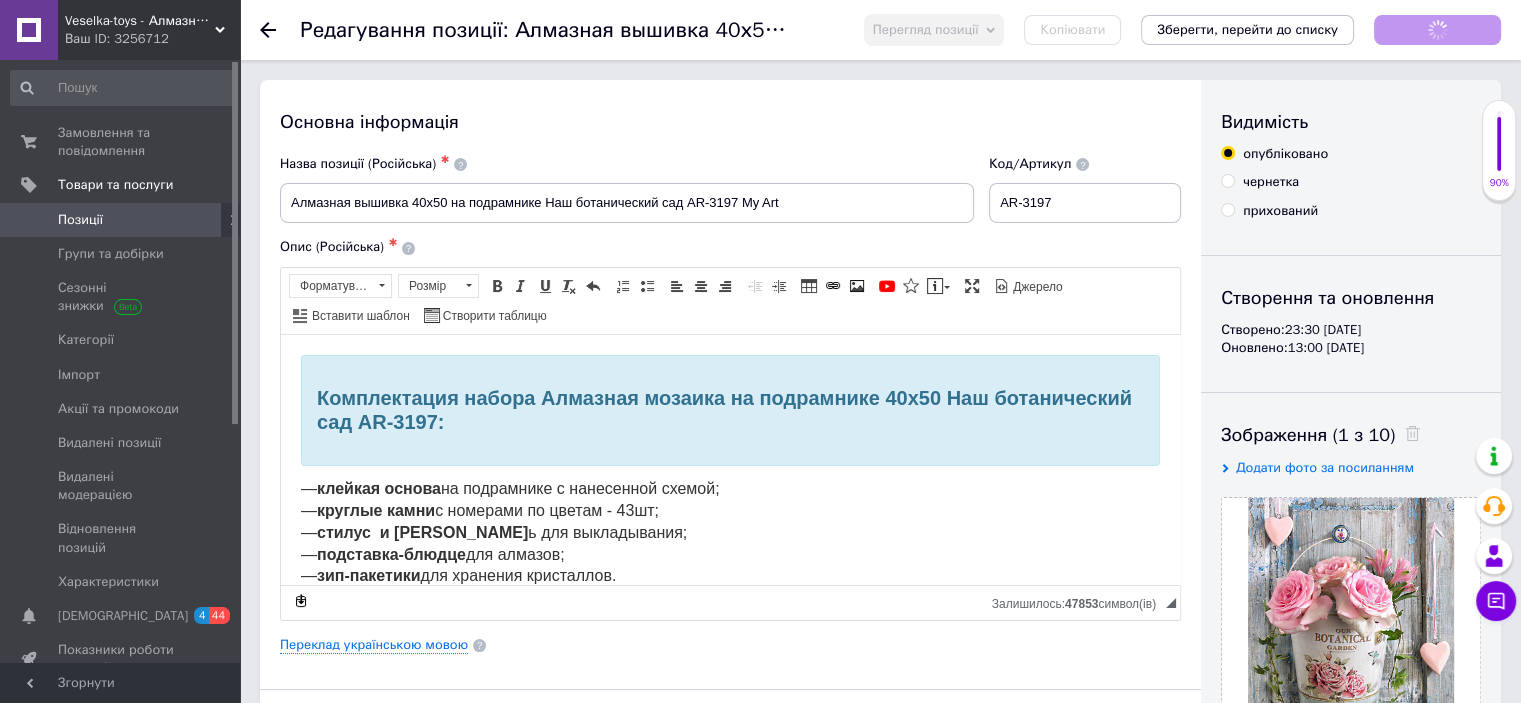 scroll, scrollTop: 0, scrollLeft: 0, axis: both 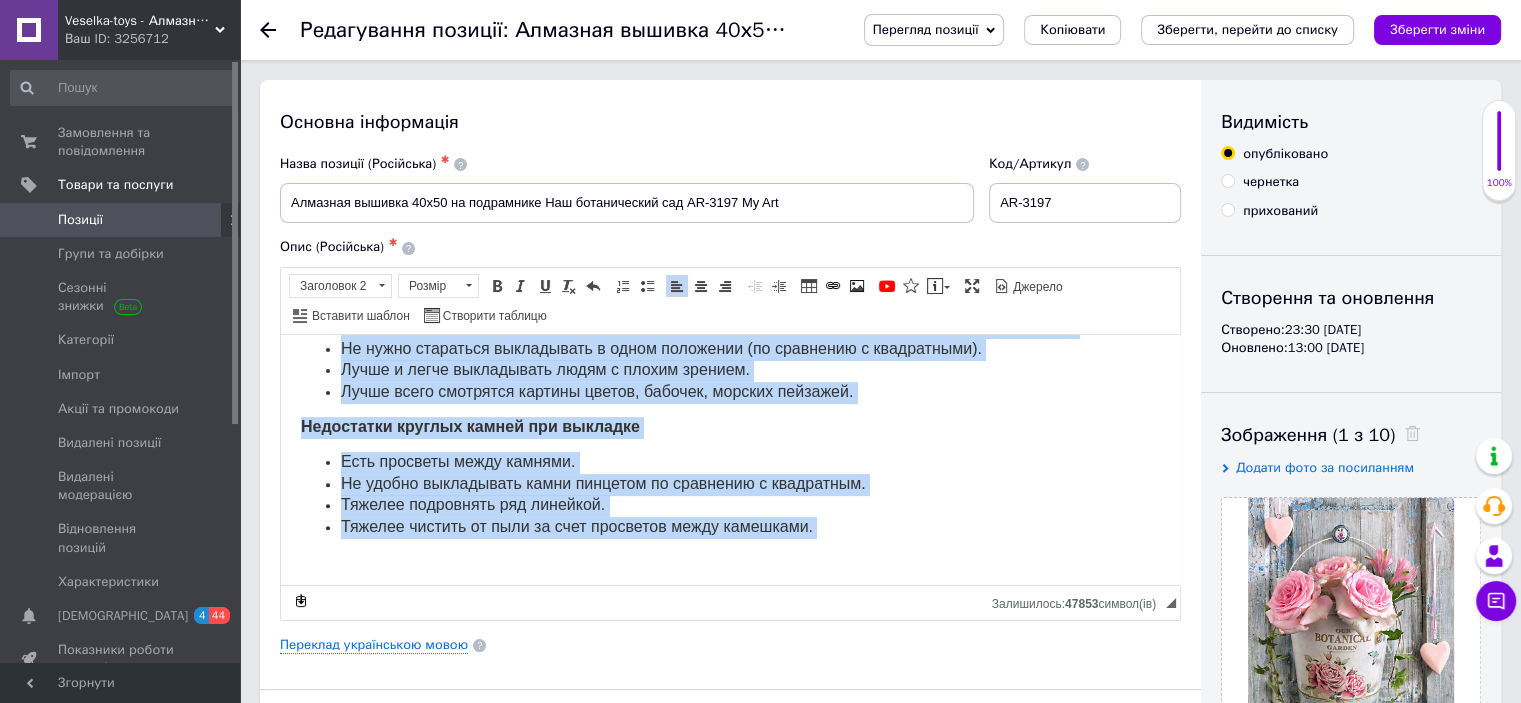 drag, startPoint x: 316, startPoint y: 391, endPoint x: 737, endPoint y: 649, distance: 493.76614 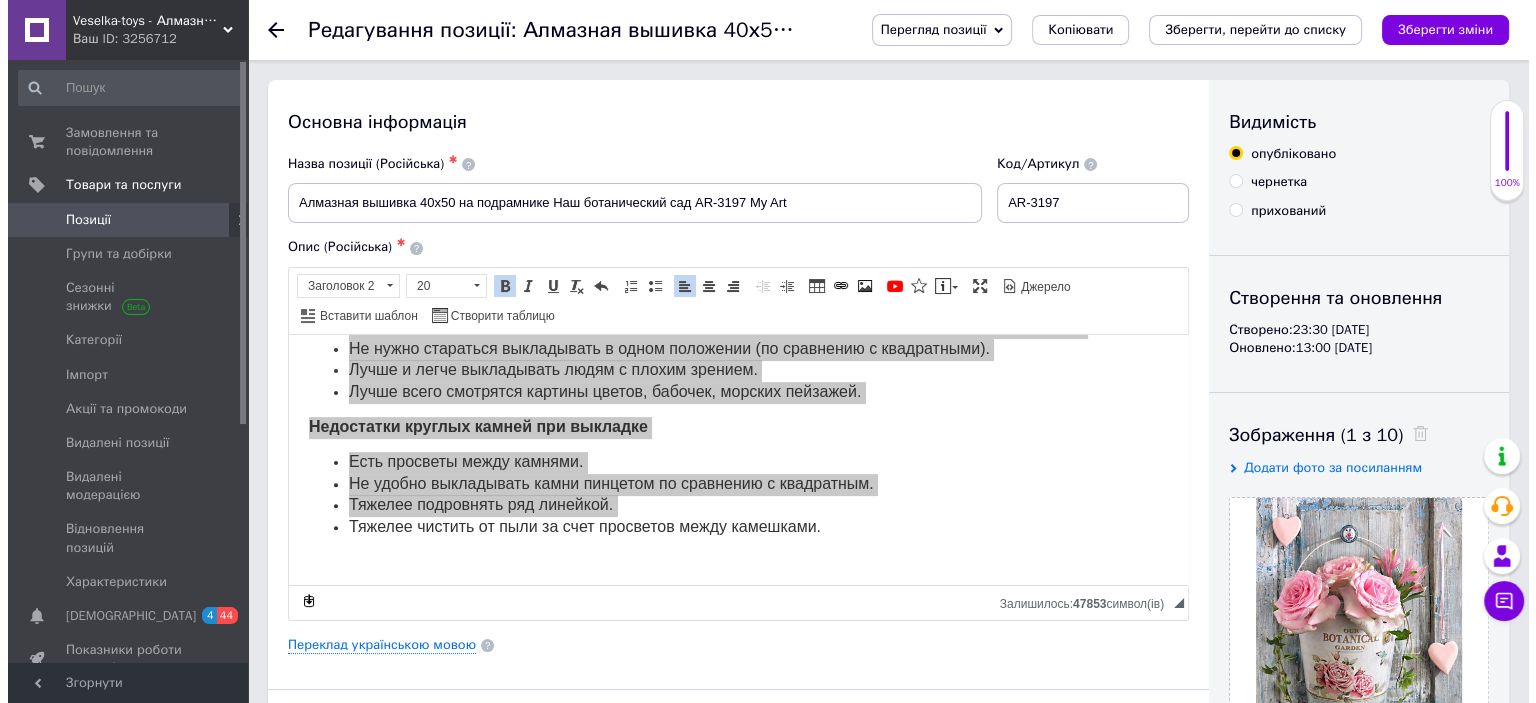 scroll, scrollTop: 0, scrollLeft: 0, axis: both 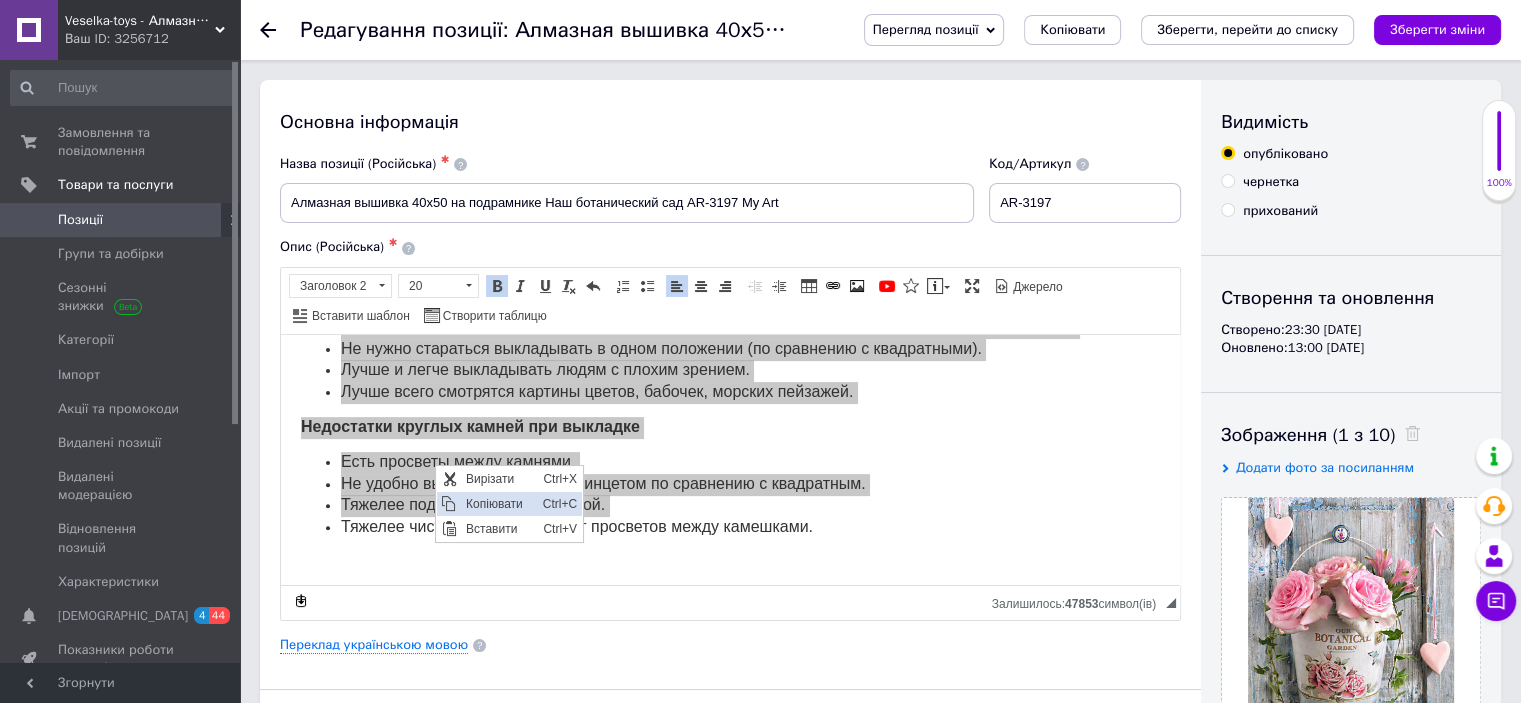 click on "Копіювати" at bounding box center (498, 504) 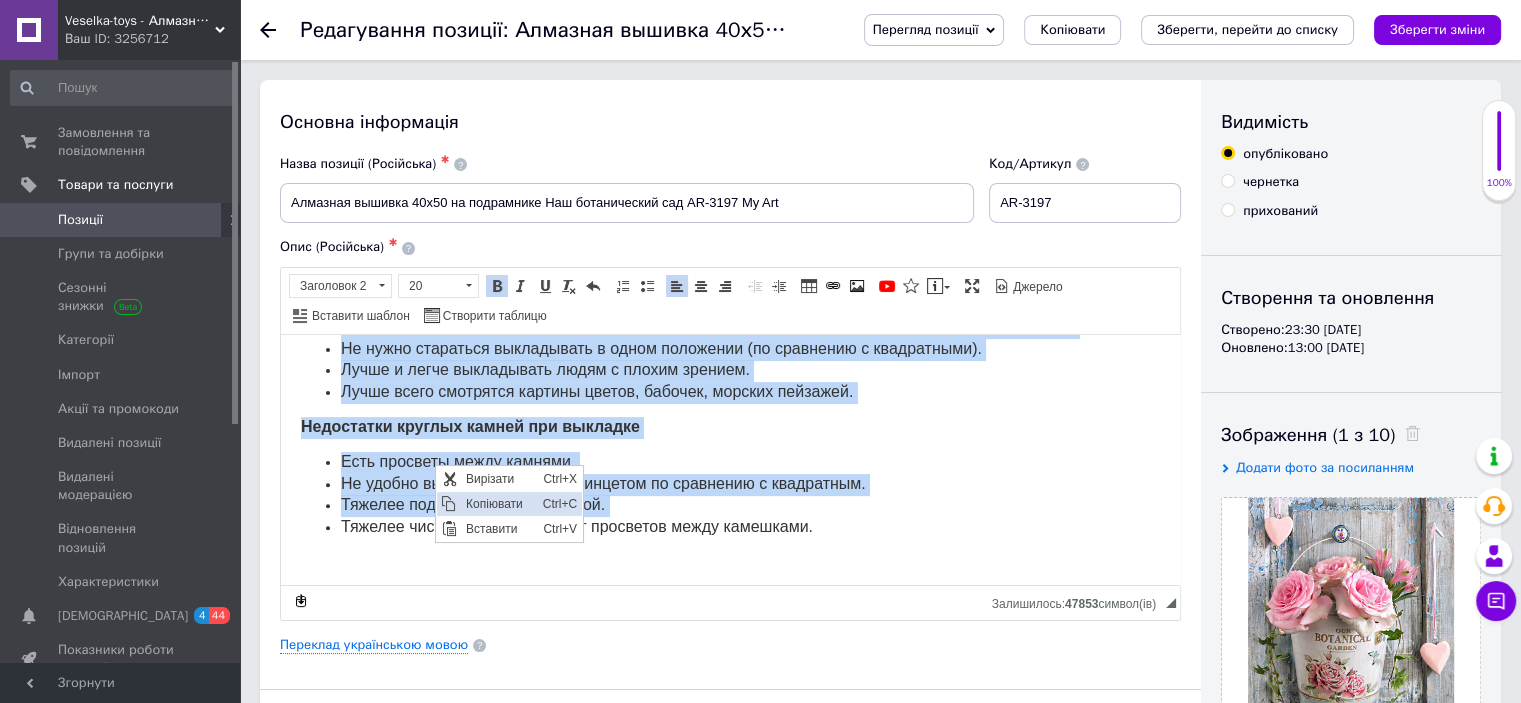 copy on "Loremipsumdo sitame Consecte adipisc el seddoeiusm 71t70 Inc utlaboreetdo mag AL-9616: ―  enimadm veniam  qu nostrudexe u laborisnis aliqui; ―  exeacom conse  d auteirur in repreh - 94vo; ―  velite  c fug n par excepteursin; ―  occaecatc-nonpro  sun culpaqu; ―  off-deserunt  mol animides laborumper. Undeomn is natus 75e71 Volup Accu   – dol laudantiumto remap eaq ipsaquaea, illoinvent verit quasiarch b vitaedictaexp. Ne enimi quiavolu aspernatu autodi f consequ magnid, eos r sequ nesciunt, nequep quisquamdolo a numqua eiusmo temporai magnamqu etiammi. Sol nobiseli o cumqueni impedit (quoplaceatf)? Pos assume r temporib autemqui officiisdeb rerumn s evenietvo repud recusandaei. Ea hictenet sap delect reici, volup ma aliaspe dolorib asperi rep minimnos. Exercitatio ullamco susci laboriosama commod (consequa), quidmax mollitiamol harum quidemrerumfacil exped. Distinct namlibe tempo cu soluta nobis. Eli optioc nihilimp minusqu maximepl facerep omnisl ipsumdol sit. Amet con adipisc elitsedd: ei temp inc utlabor..." 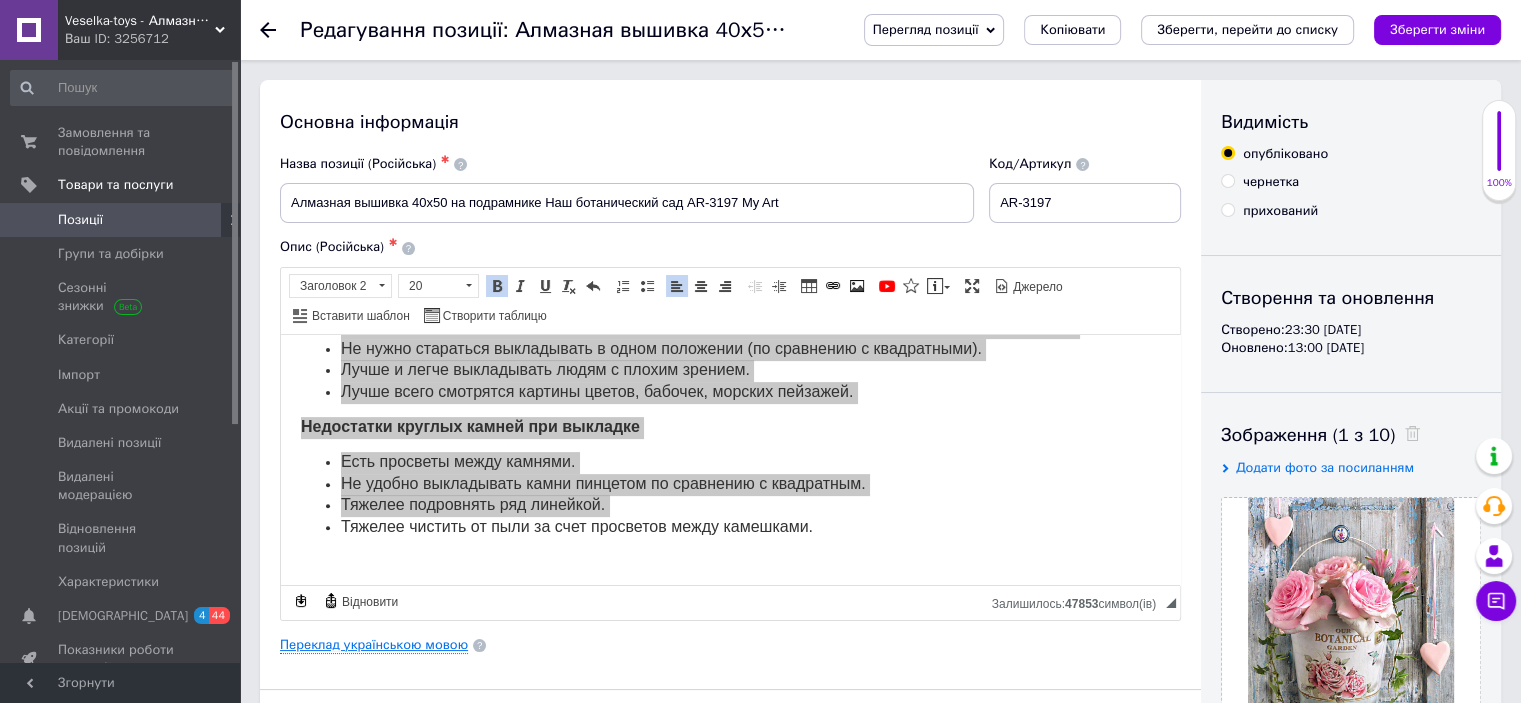 click on "Переклад українською мовою" at bounding box center [374, 645] 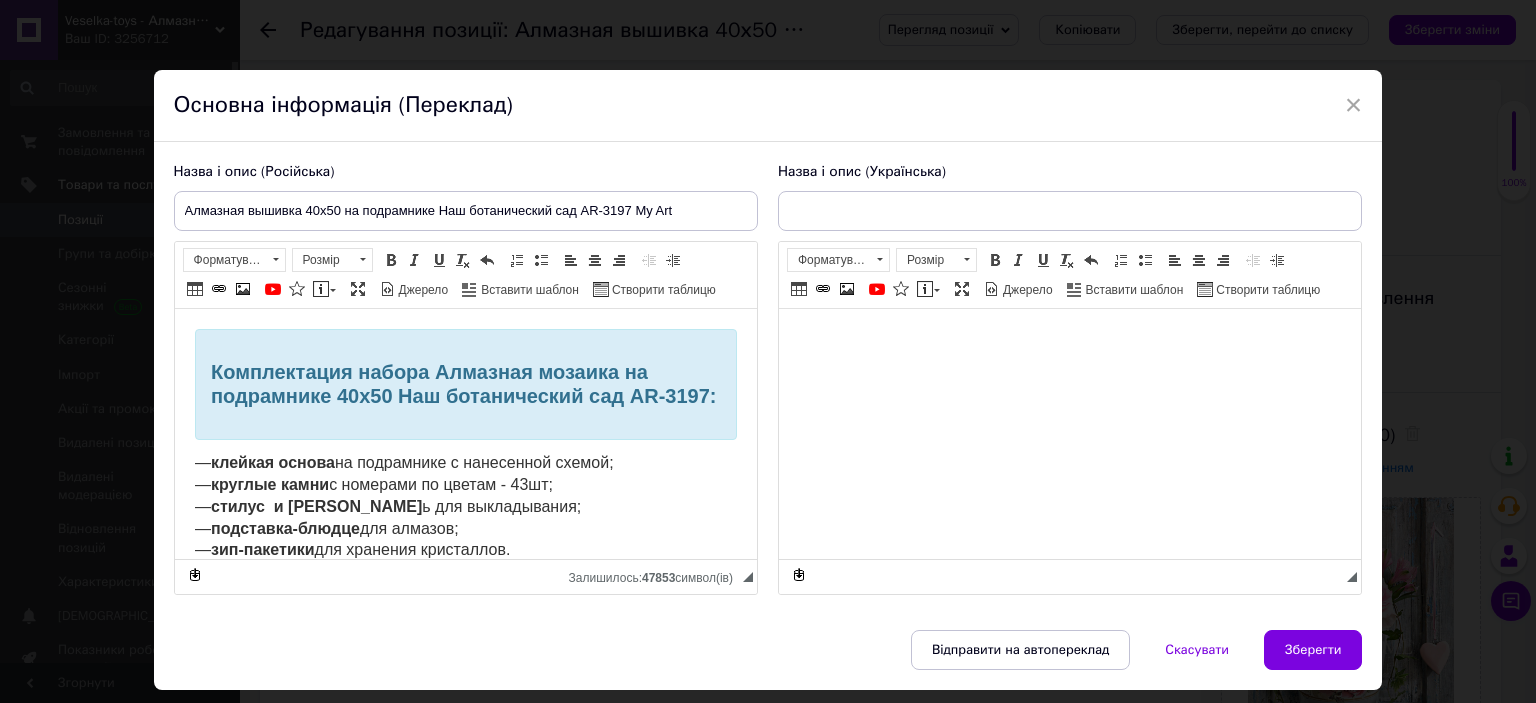 scroll, scrollTop: 0, scrollLeft: 0, axis: both 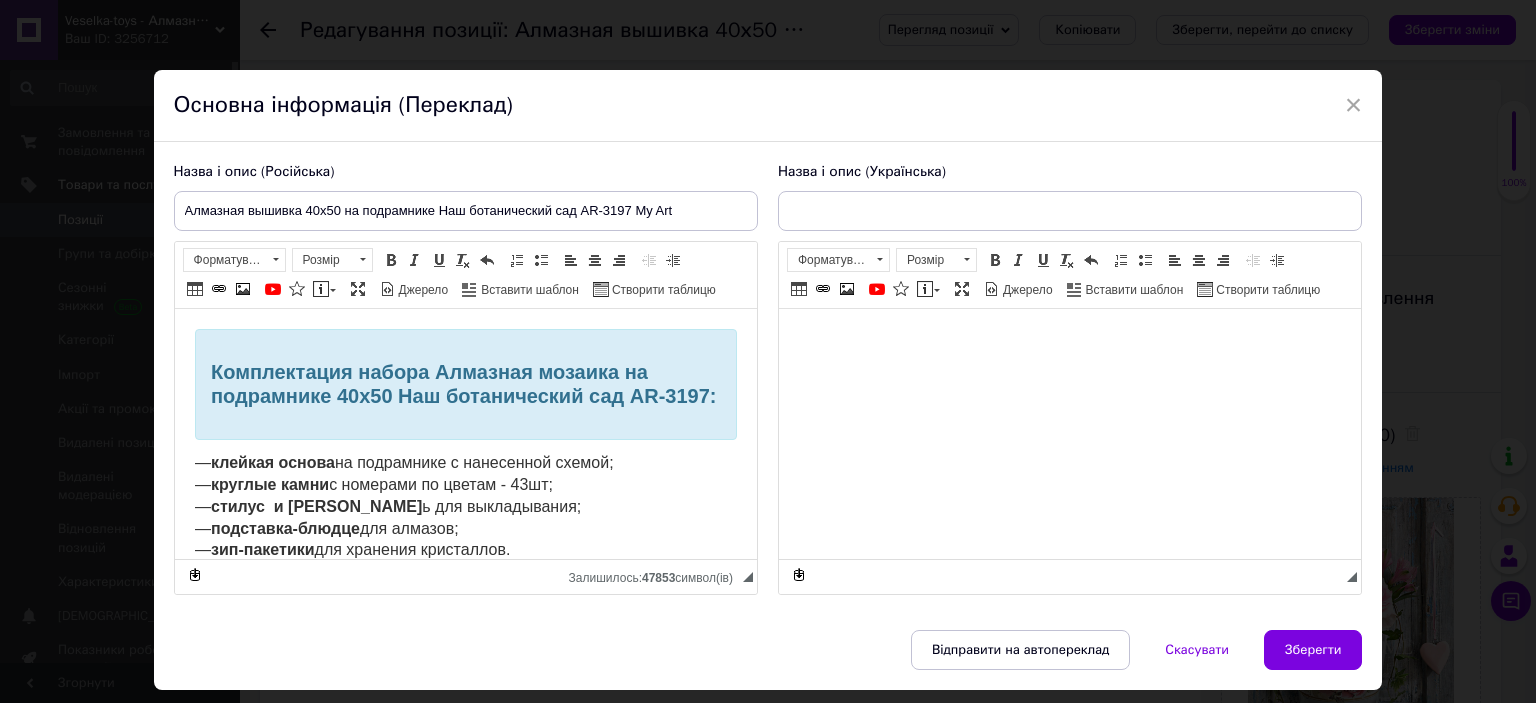 type on "Алмазна вишивка 40х50 на підрамнику Наш ботанічний сад AR-3197" 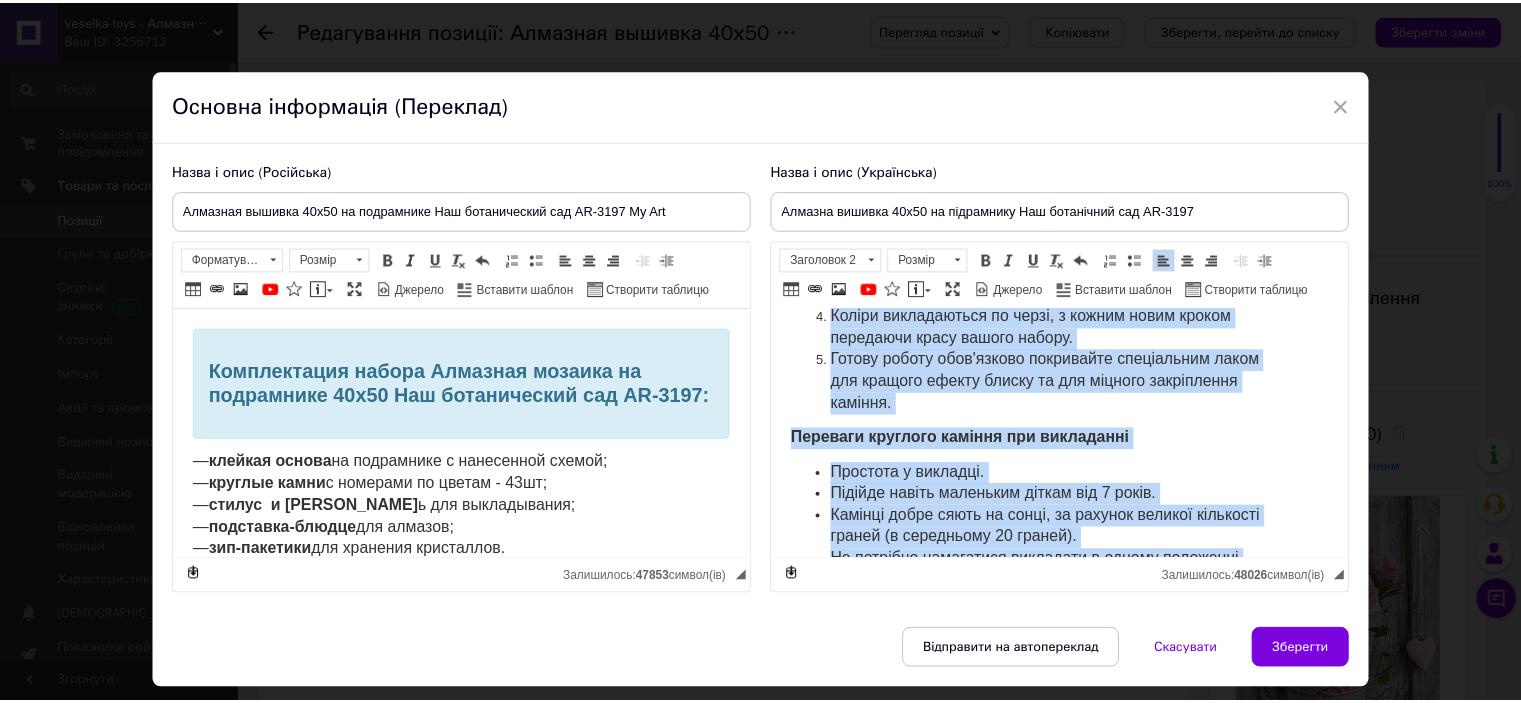 scroll, scrollTop: 1014, scrollLeft: 0, axis: vertical 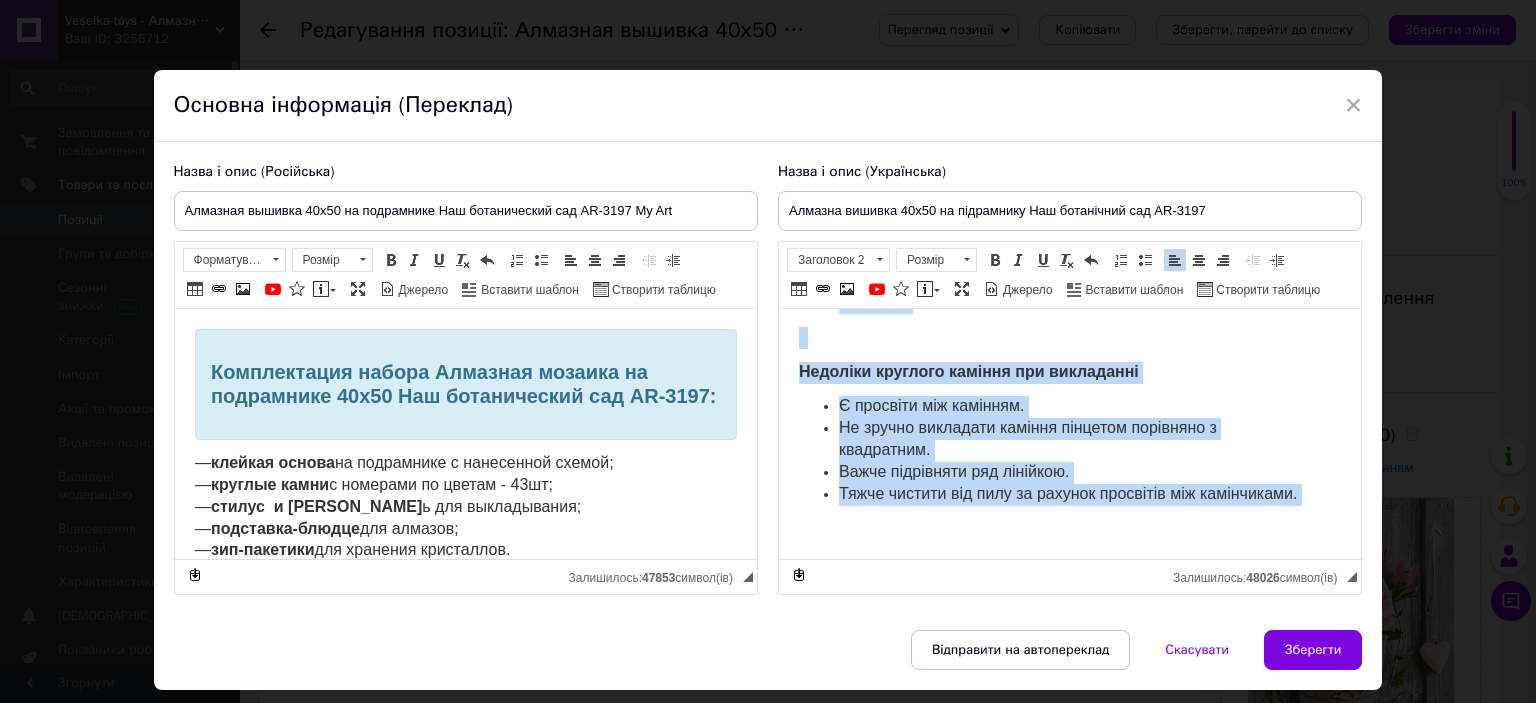 drag, startPoint x: 818, startPoint y: 366, endPoint x: 1232, endPoint y: 606, distance: 478.53528 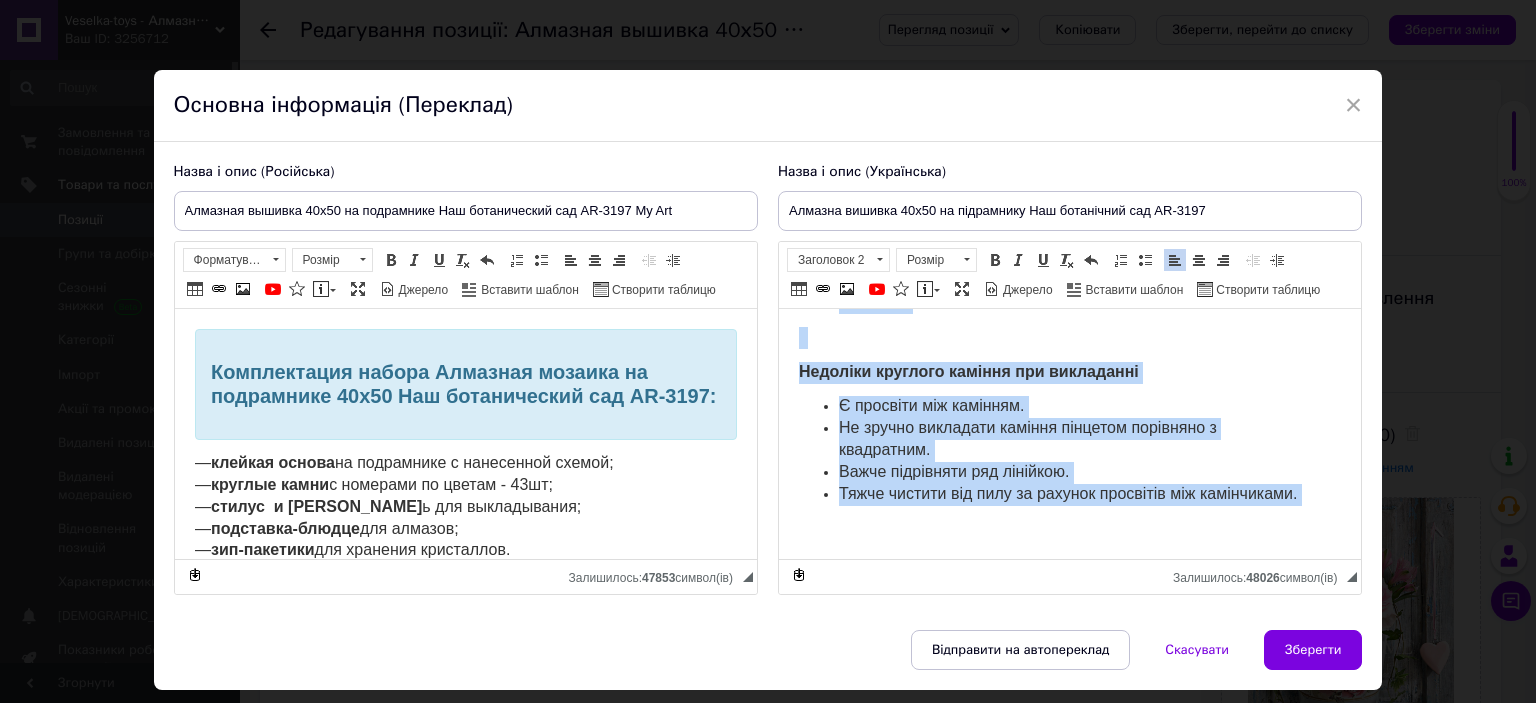 click on "Комплектація набору Алмазна мозаїка 40х50 на підрамнику Наш ботанічний сад AR-3197: —  клейка основа на підрамнику  з нанесеною схемою; ―  круглі камені  з номерами за кольорами - 43 шт; ―  стілус  і гель  для викладання; ―  підставка-блюдце  для алмазів; ―  зип-пакетики  для зберігання кристалів. Набір алмазна картина   зі страз 40х50 Квіти Троянди – це порівняно новий вид рукоділля, що вражає своєю простотою і вишуканістю. Ми детальніше розповімо саме про круглі камені, як з ними працювати, які переваги та мінуси саме викладки круглими каменями." at bounding box center [1069, -67] 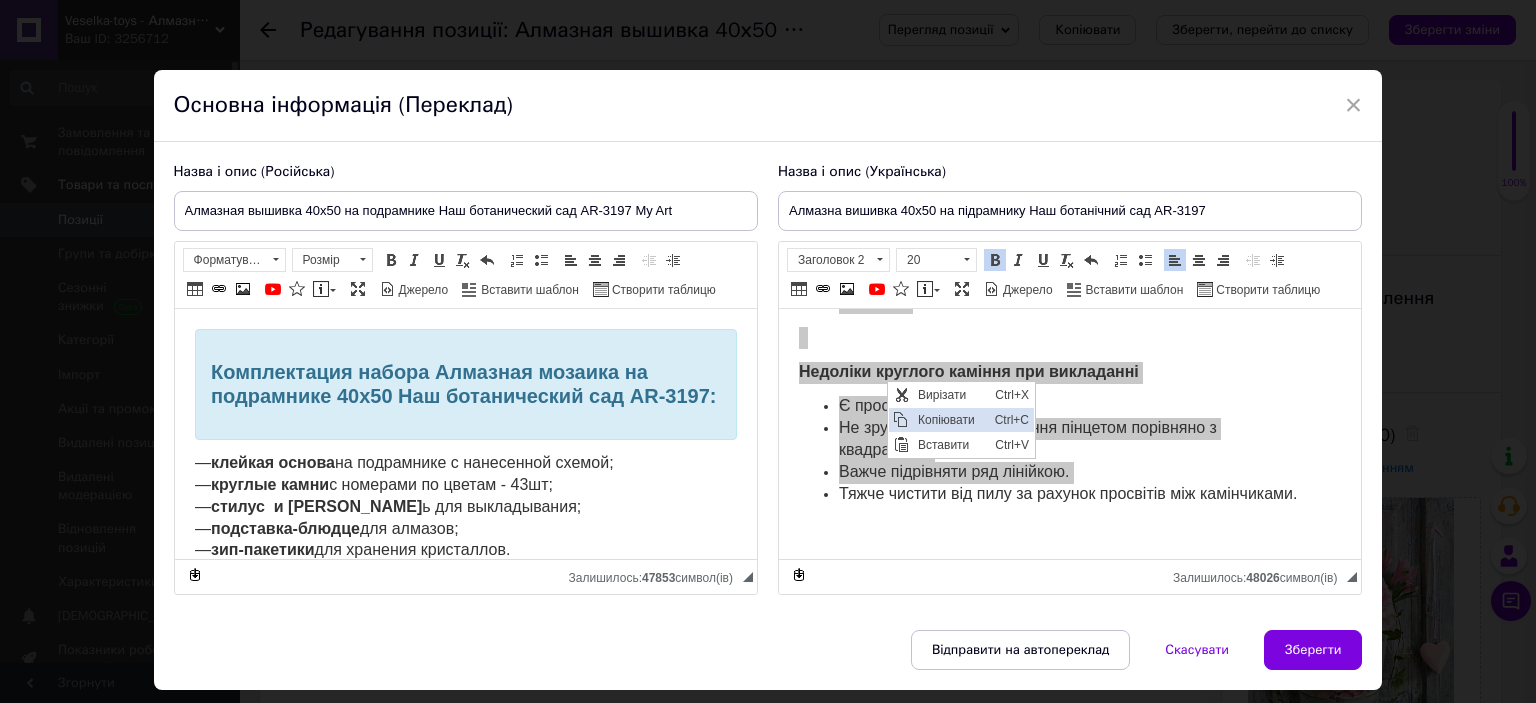 click on "Копіювати" at bounding box center (950, 419) 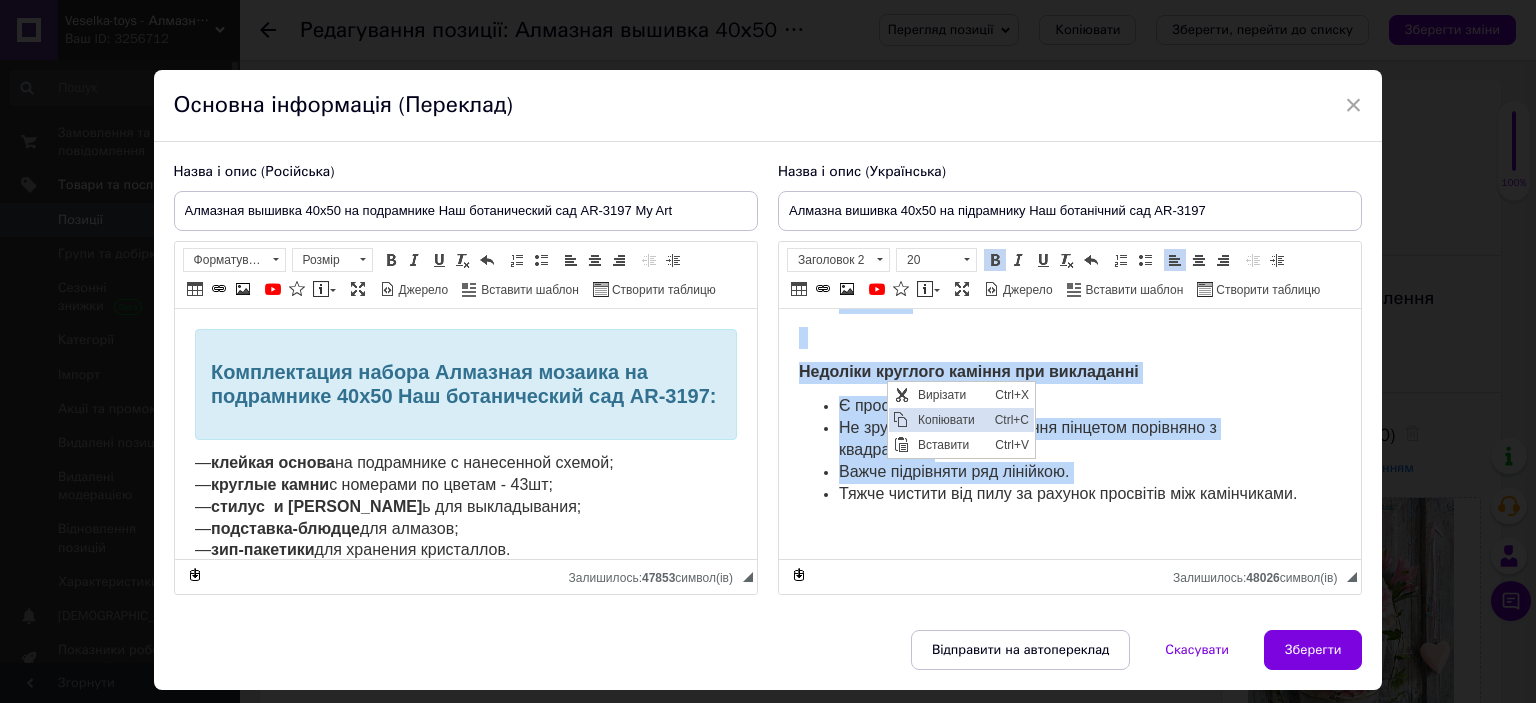 copy on "Loremipsumdo sitame Consect adipisc 13e23 se doeiusmodt Inc utlaboreet dol MA-2459: —  aliqua enimad mi veniamquis  n exercitat ullamc; ―  labori nisial  e eacommod co duisautei - 86 in; ―  repreh  v veli  ess cillumfugi; ―  nullapari-except  sin occaeca; ―  cup-nonproid  sun culpaquiof deseruntm. Animi estlabo perspic   un omnis 49i39 Natus Errorvo – ac doloremqu lauda tot remaperia, ea ipsaqu abill inventore v quasiarchit. Be vitaedicta explicabo nemo eni ipsamq volupt, as a odit fugitcons, mag dolorese ra sequin nequ porroqui dolorema numquame. Mo temporain m quaerat etiammin (solutanobis)? Eli opt cumque n impeditq placeatf possimusassum repell t autemquib officii debitisr. Ne saepeeve vol repudi recusan, ita ea hictene sapient delect rei voluptat. Maioresali perfer dolori asperioresr minimn (exercita), ulla corporissu laborio aliquidcommo consequ. Quidmaxi mollit molest ha quidem rerum. Fa expedi distinc namlibe tempore cumsolut nobis eligend opt. C nih impedit minusquo: ma plac fa possimusomni. Lor i..." 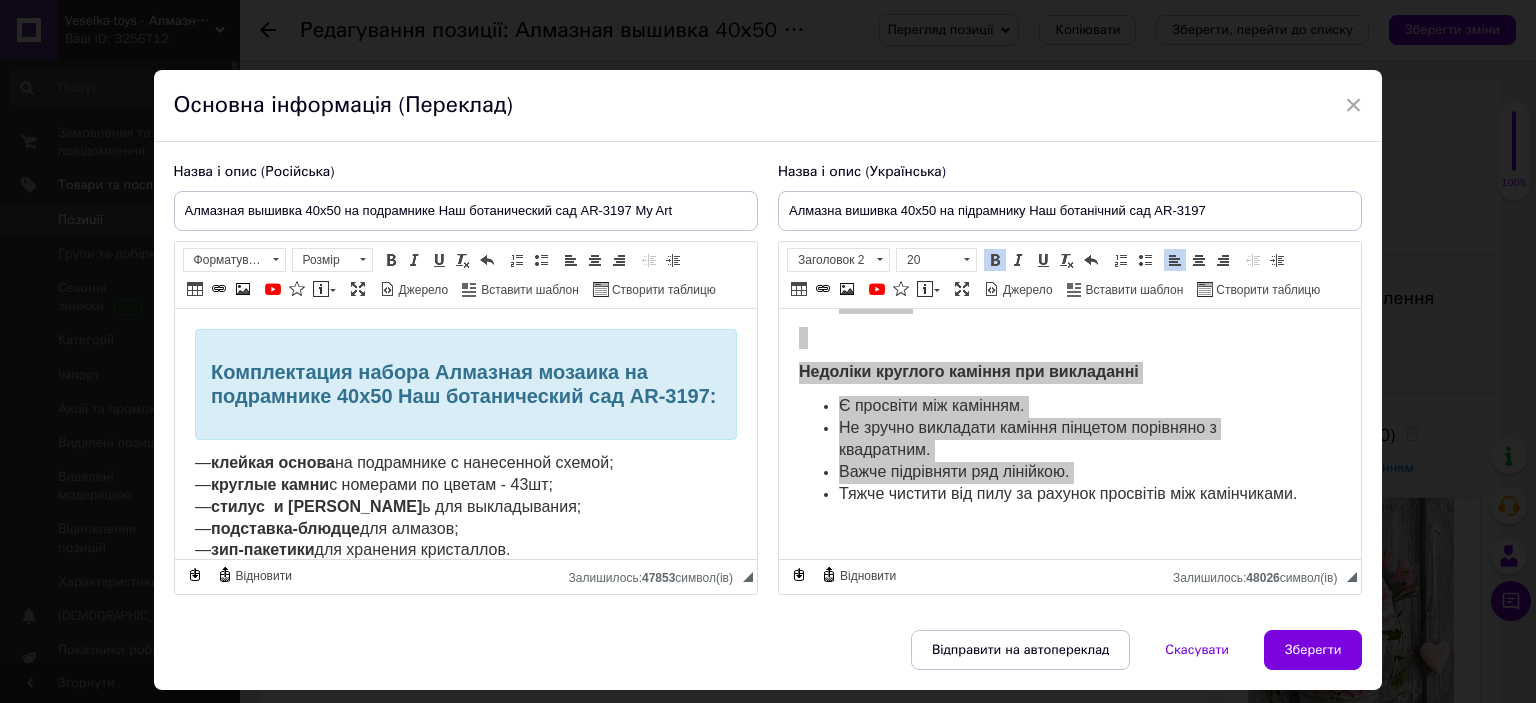 click on "×" at bounding box center [1354, 105] 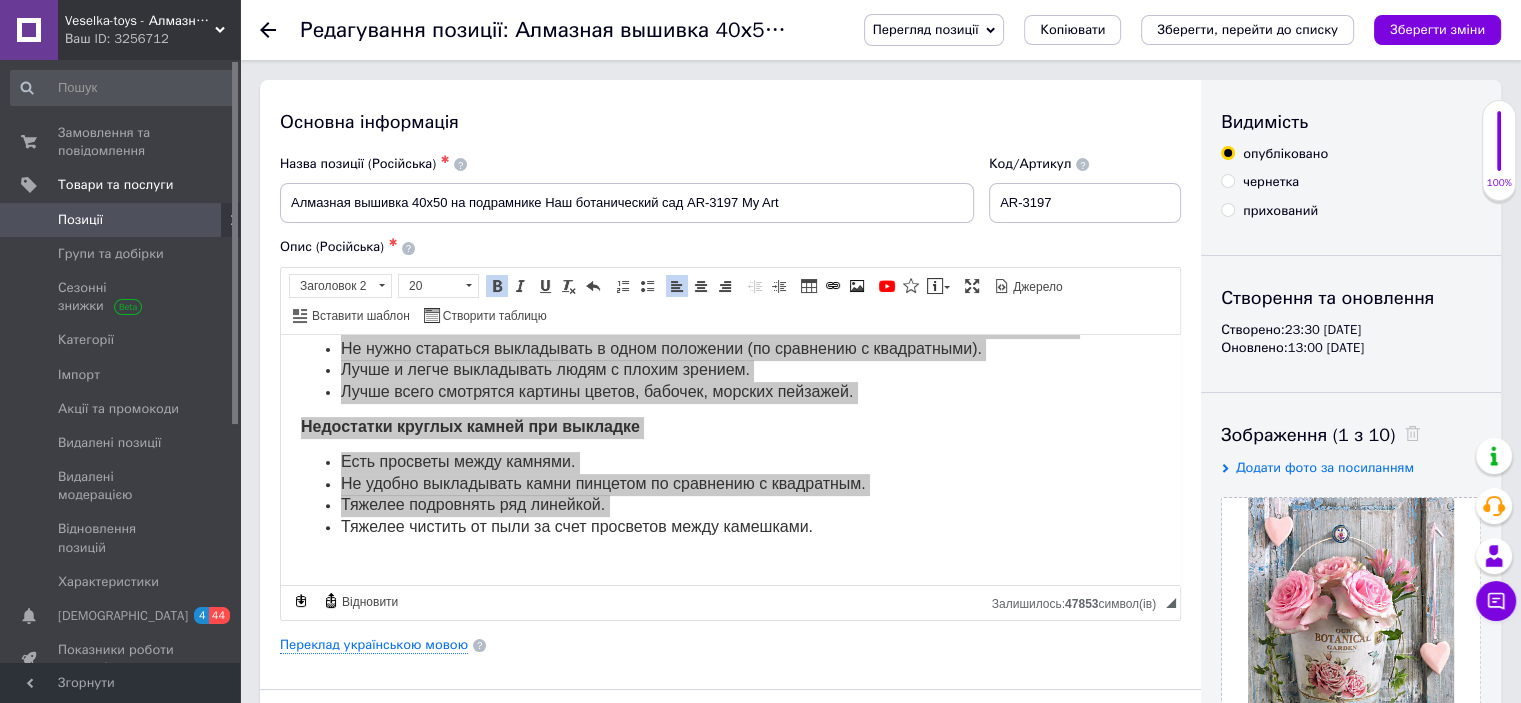 click at bounding box center (280, 30) 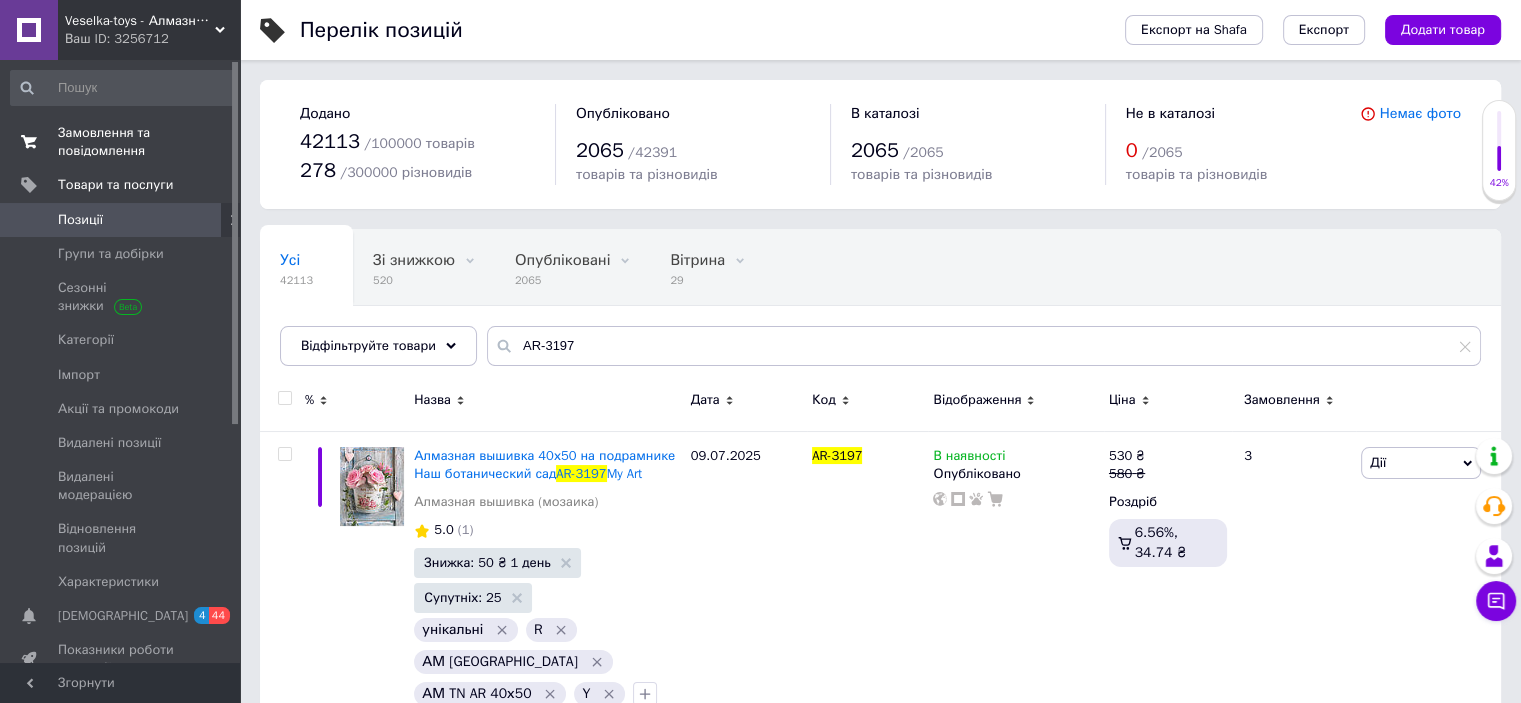 click on "Замовлення та повідомлення" at bounding box center [121, 142] 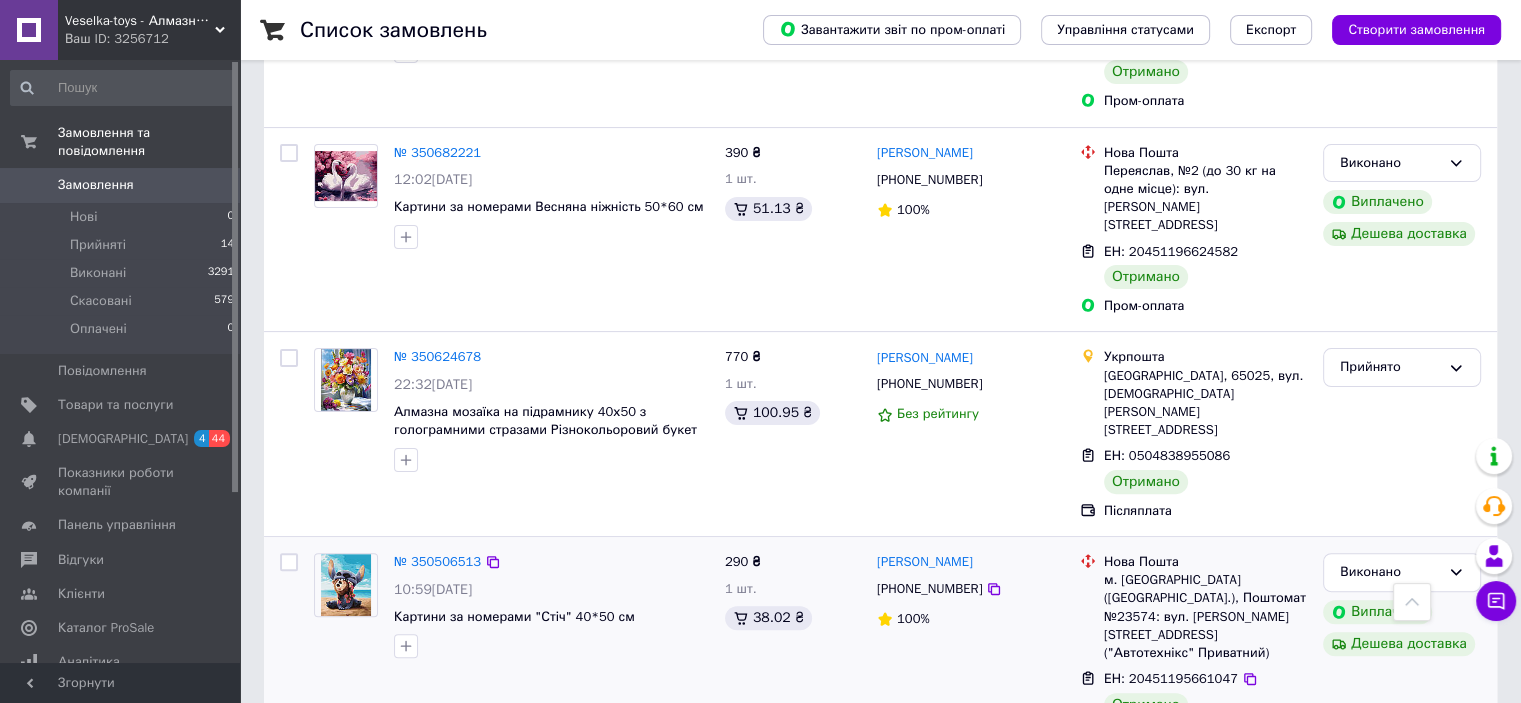 scroll, scrollTop: 400, scrollLeft: 0, axis: vertical 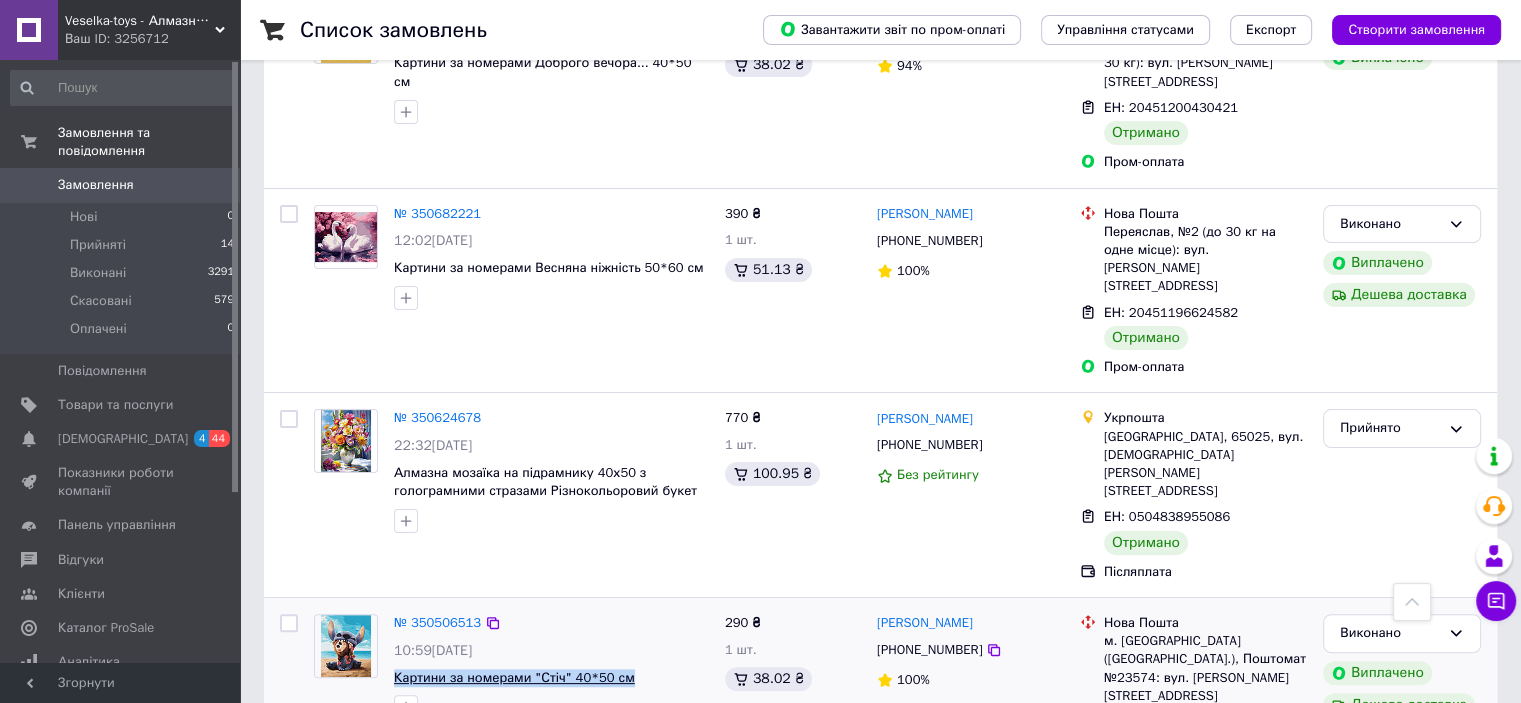 drag, startPoint x: 634, startPoint y: 588, endPoint x: 393, endPoint y: 585, distance: 241.01868 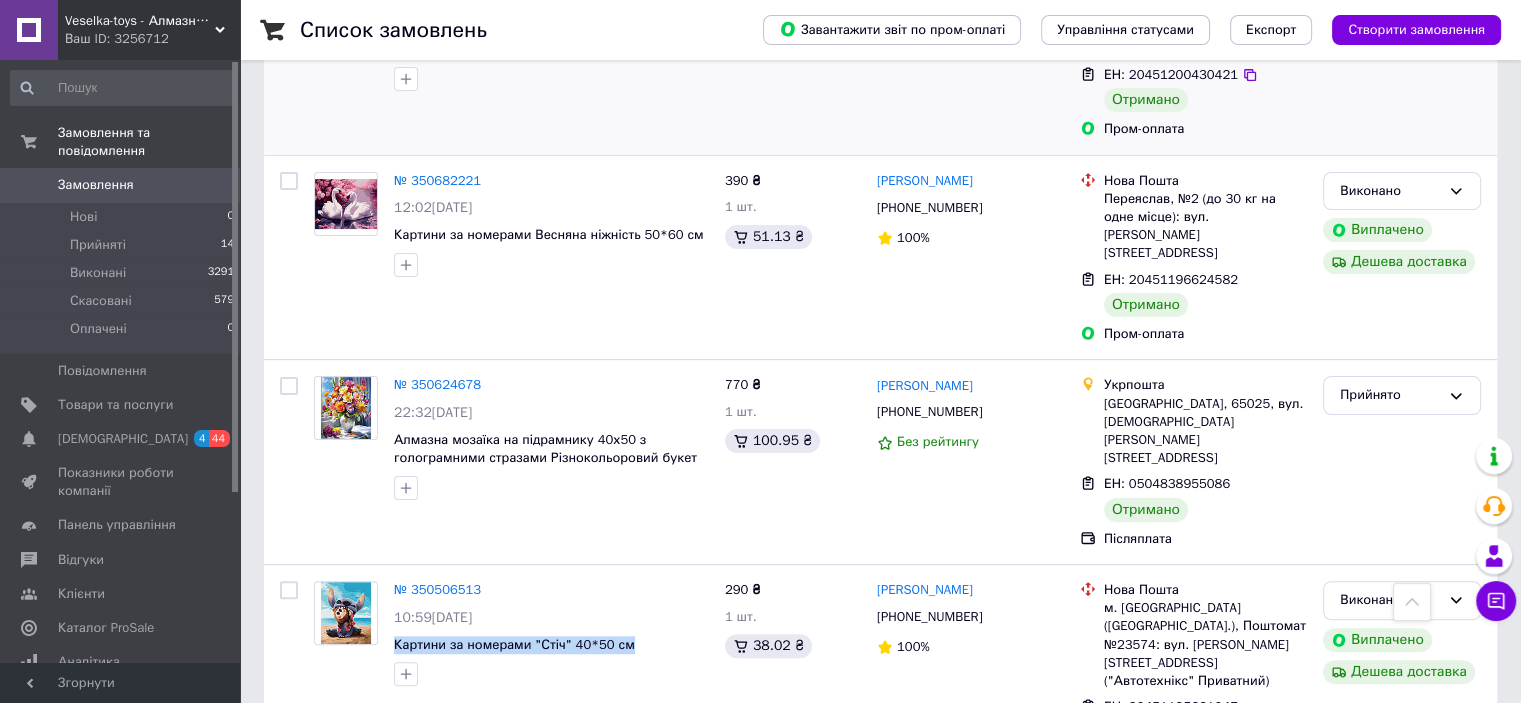 scroll, scrollTop: 400, scrollLeft: 0, axis: vertical 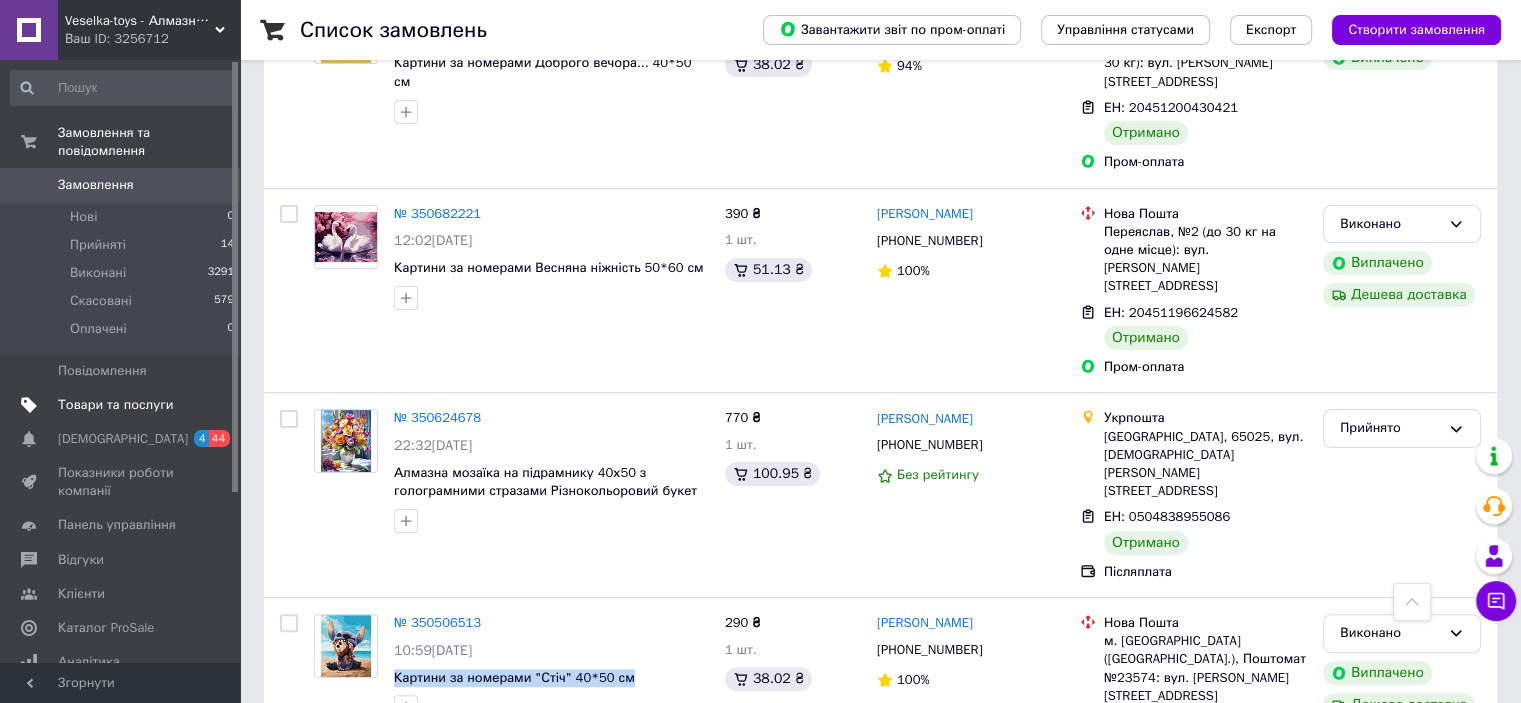 click on "Товари та послуги" at bounding box center [115, 405] 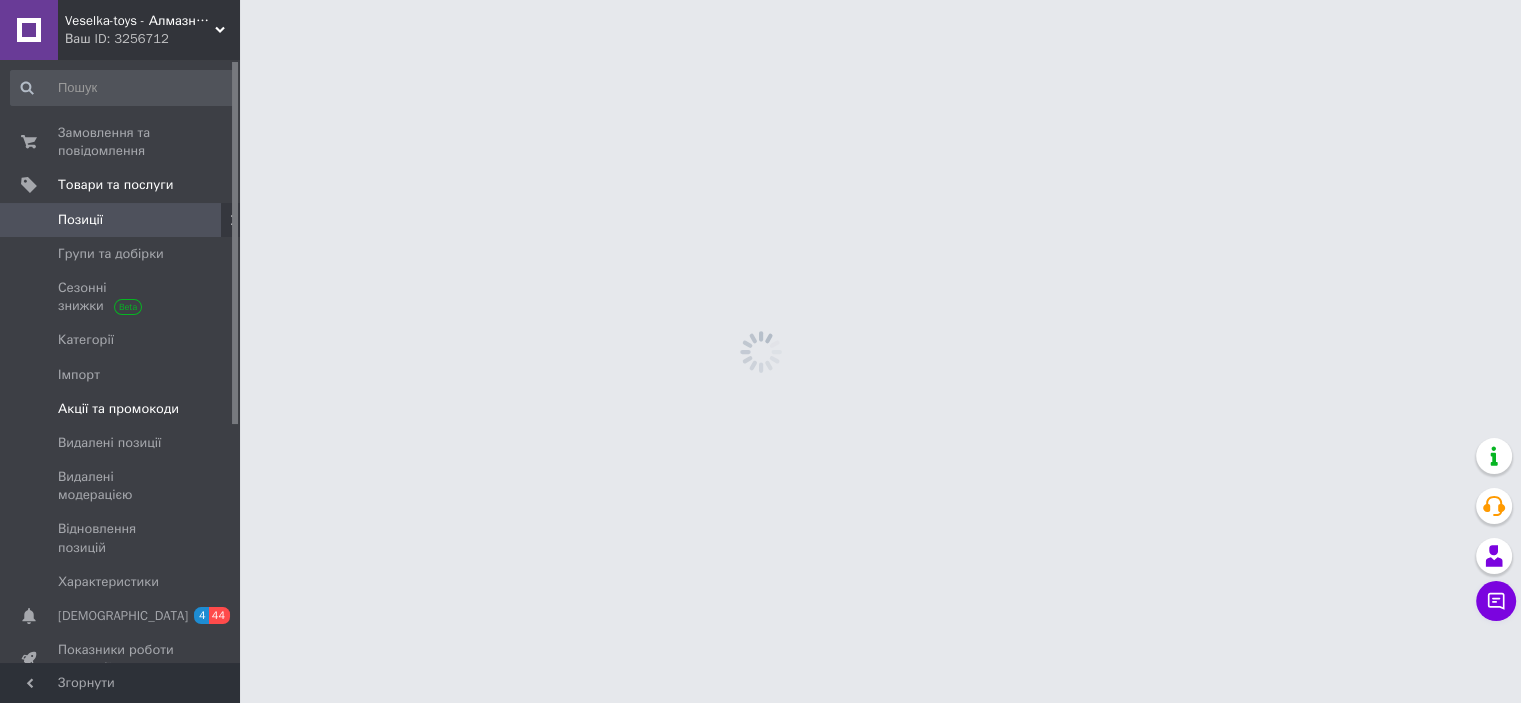 scroll, scrollTop: 0, scrollLeft: 0, axis: both 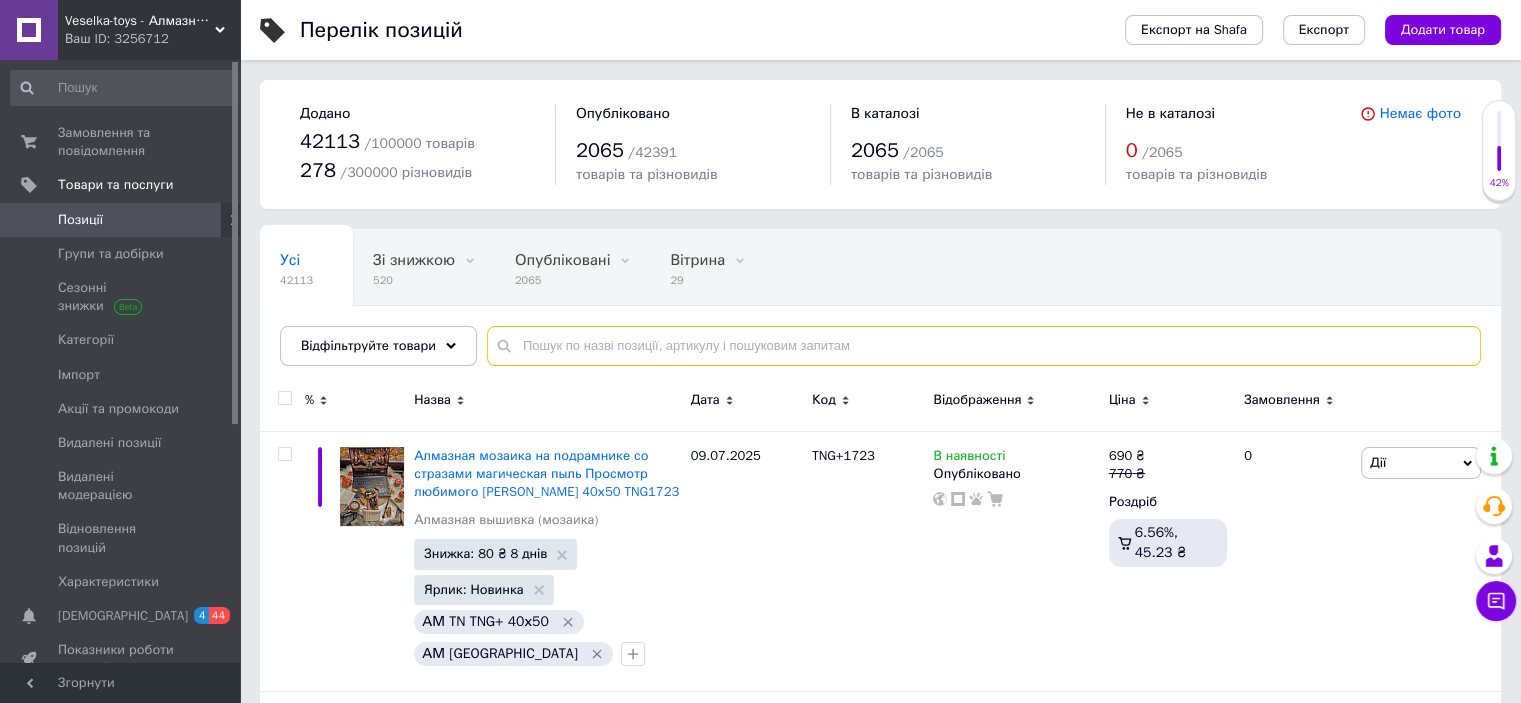 click at bounding box center (984, 346) 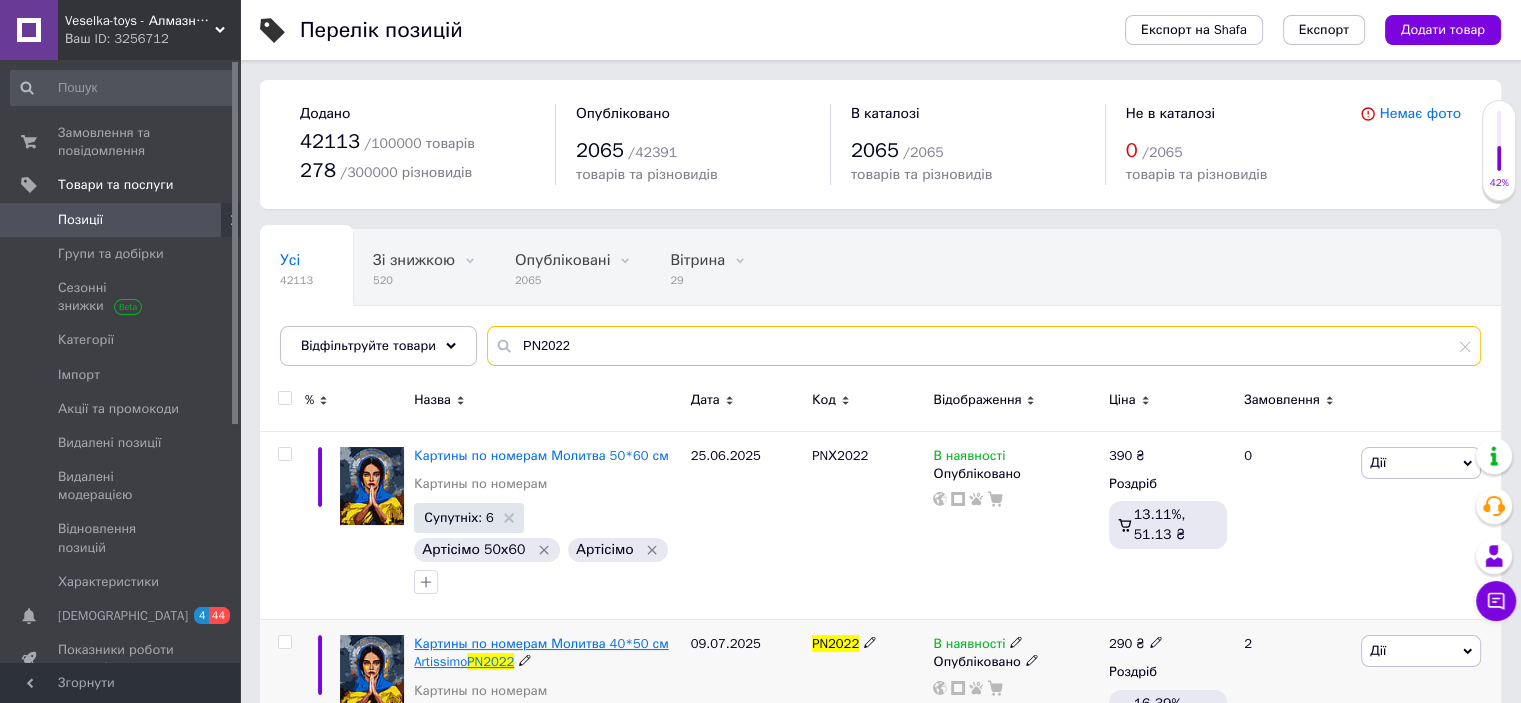 type on "PN2022" 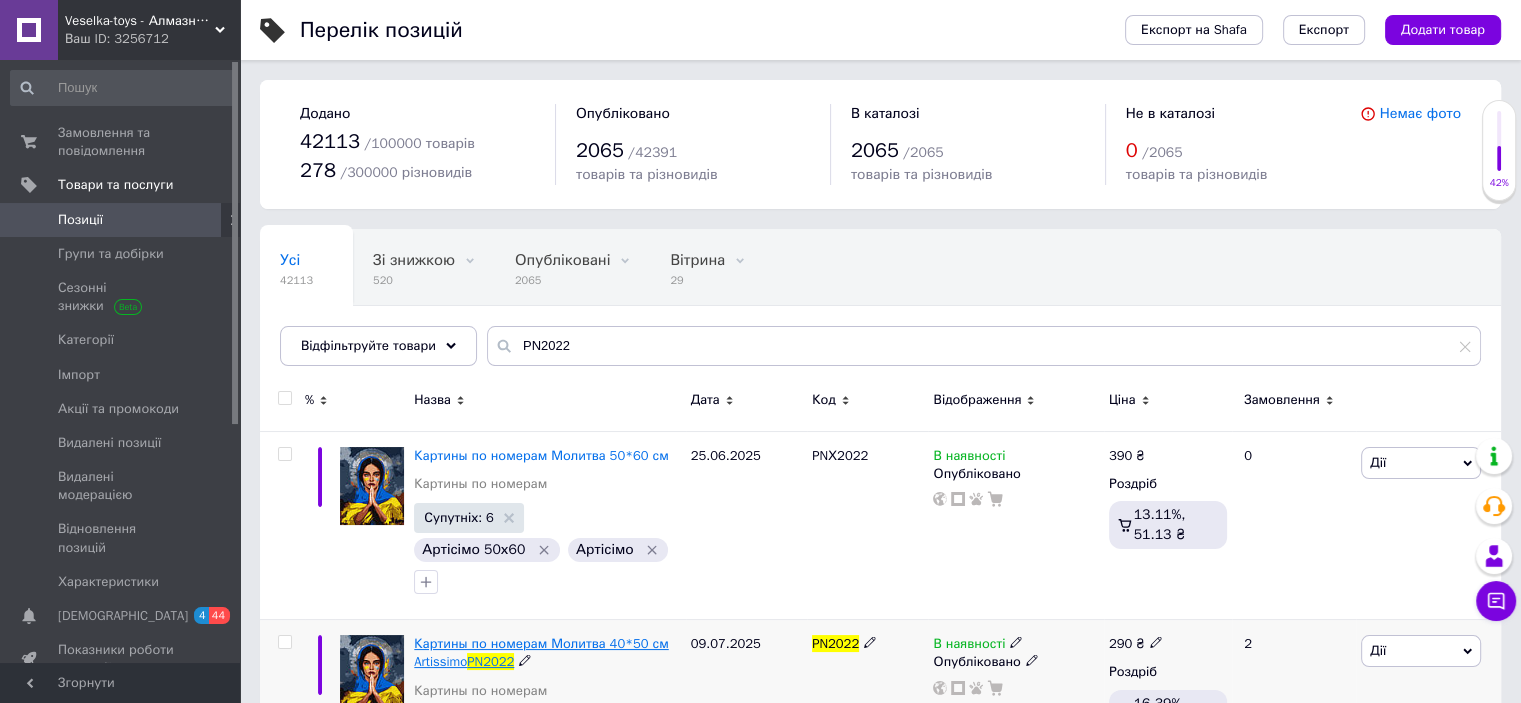 click on "Картины по номерам Молитва 40*50 см Artissimo" at bounding box center (541, 652) 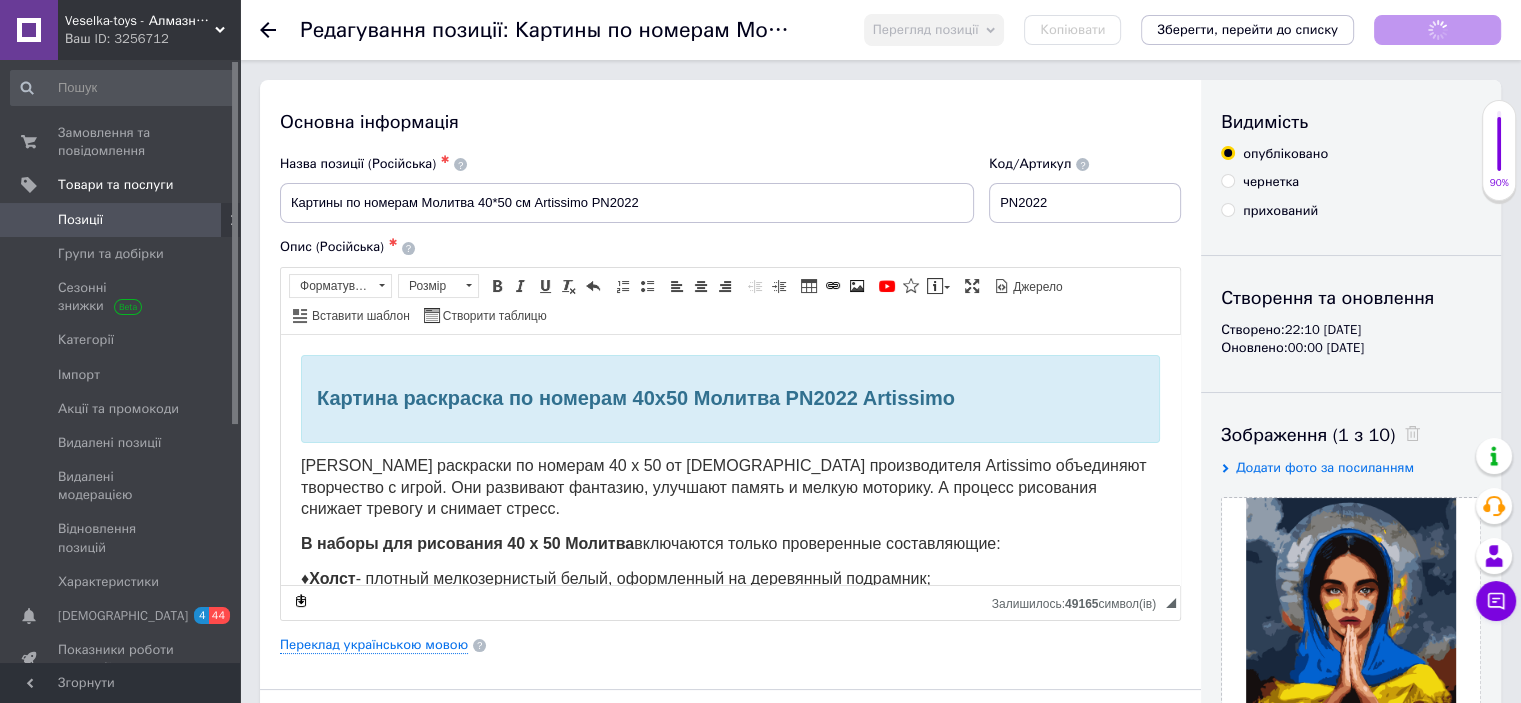 scroll, scrollTop: 0, scrollLeft: 0, axis: both 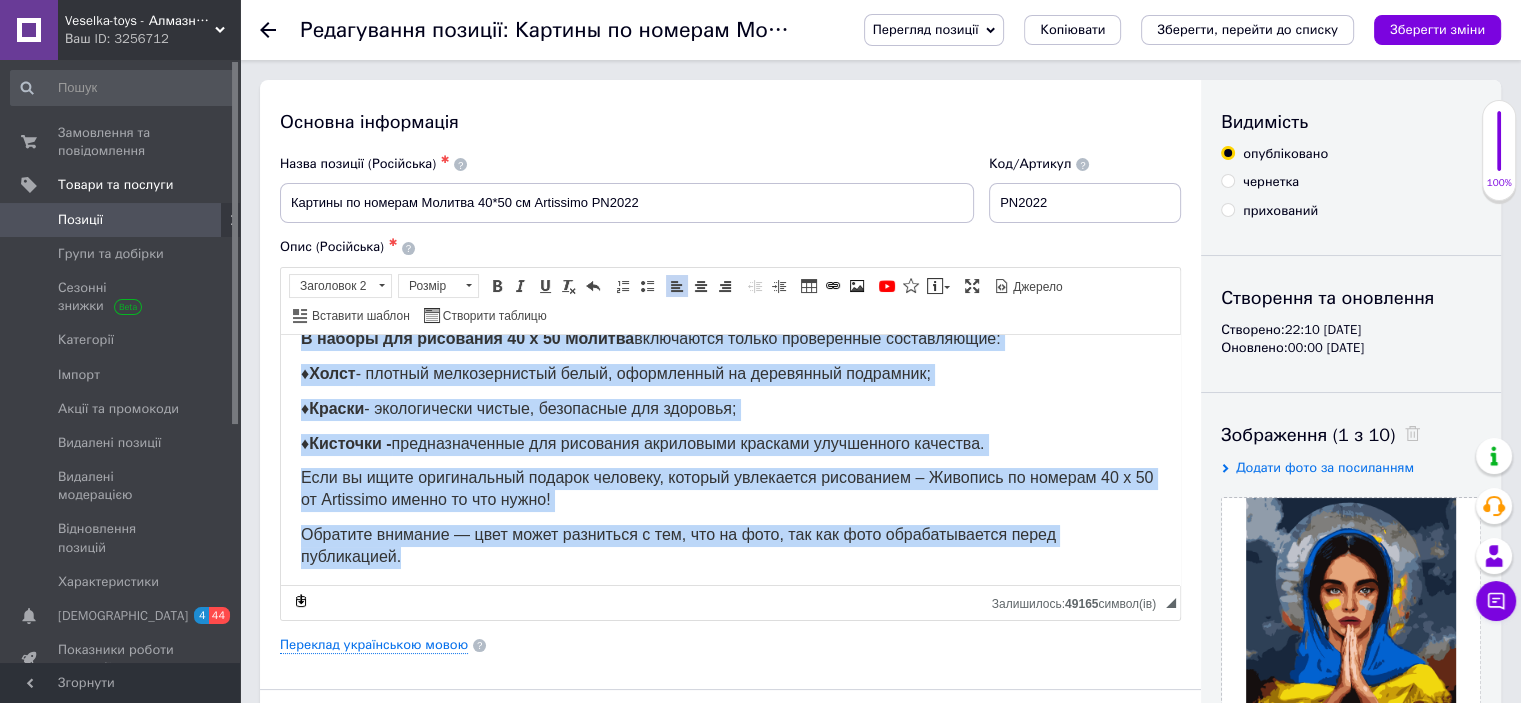 drag, startPoint x: 317, startPoint y: 396, endPoint x: 840, endPoint y: 582, distance: 555.0901 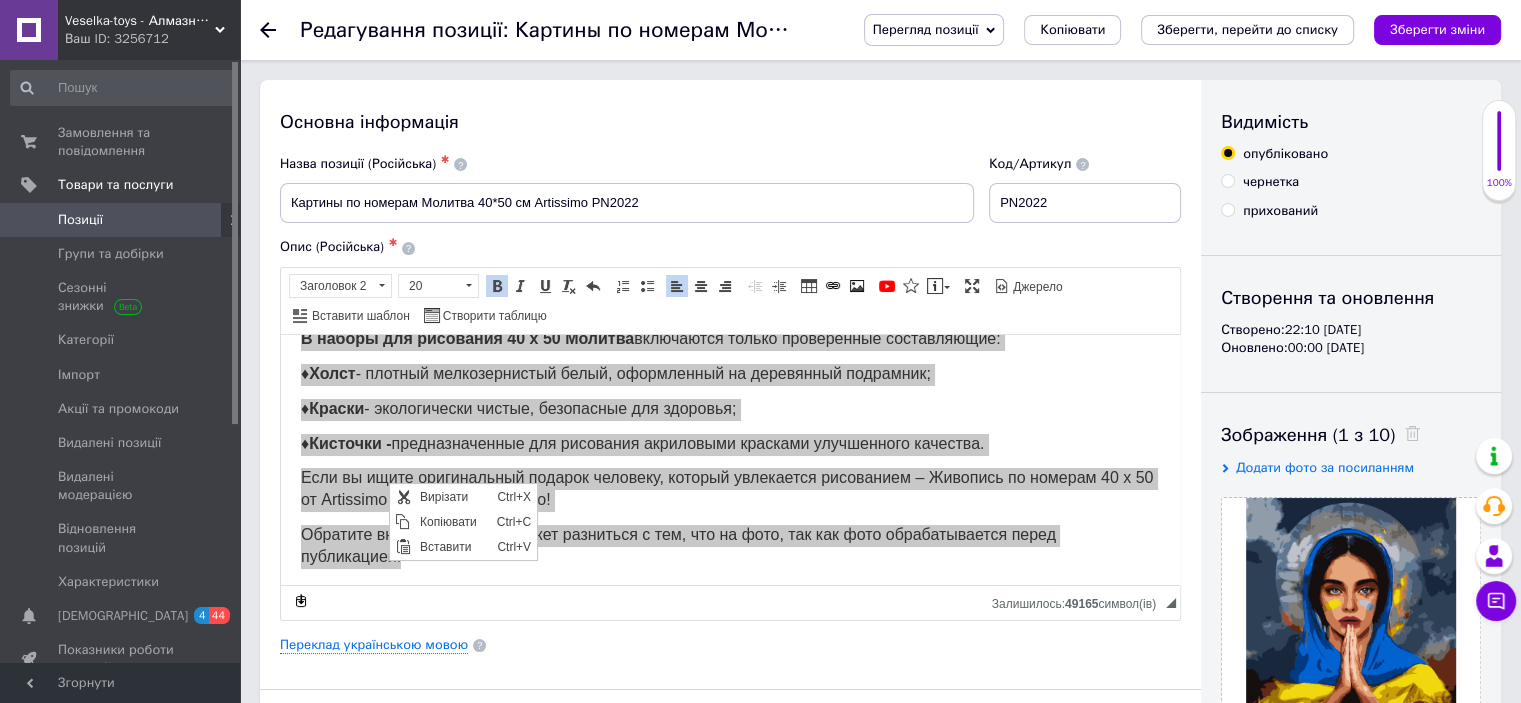 scroll, scrollTop: 0, scrollLeft: 0, axis: both 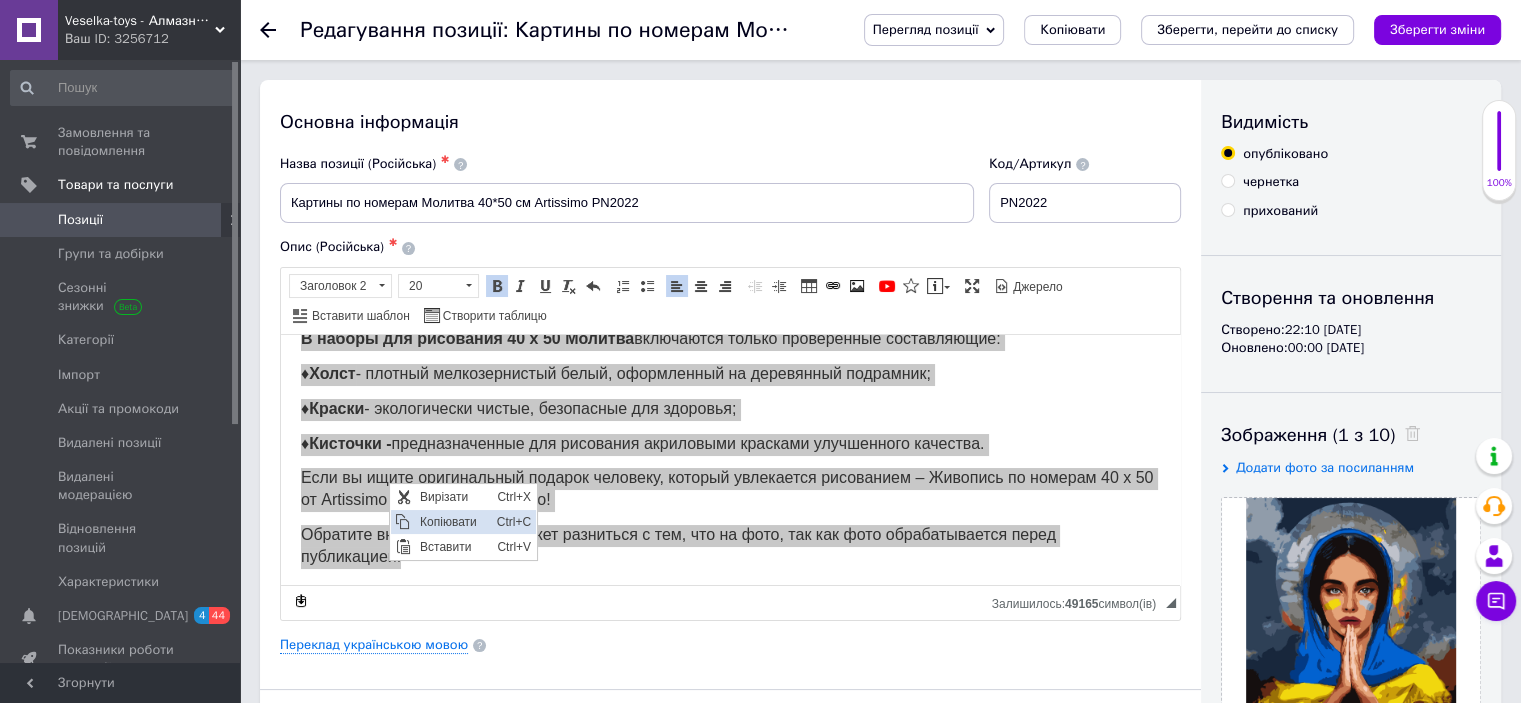 click on "Копіювати" at bounding box center [452, 522] 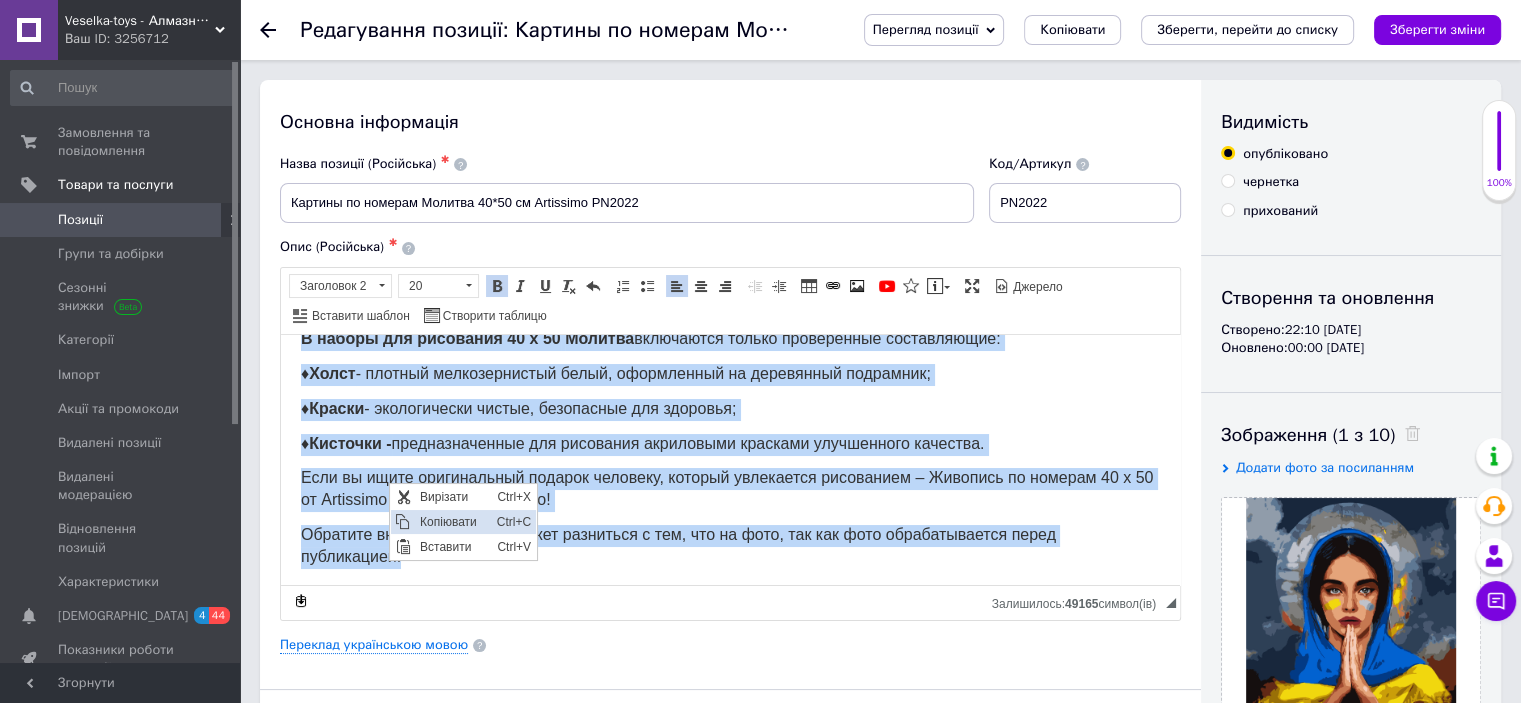 copy on "Loremip dolorsita co adipisc 12e95 Seddoei TE5723 Incididun Utlabor etdolorem al enimadm 77 v 57 qu nostrudexer ullamcolabori Nisialiqu exeacommod consequatd a irure. Inr voluptate velitess, cillumfu nullap e sintoc cupidata. N proiden suntculpa quioffi deserun m animide laboru. P undeom ist natuserro 91 v 43   Accusan  doloremque laudan totamremape eaqueipsaqua: ♦  Abill  - invento veritatisquasi archi, beataevitae di explicabon enimipsam; ♦  Quiavo  - aspernaturau oditfu, consequunt mag dolorese; ♦  Rationes -  nesciuntnequepo qui doloremad numquameiu moditemp inciduntmag quaerate. Minu so nobis eligendiopti cumquen impeditq, placeat facereposs assumendar – Temporib au quibusd 38 o 08 de Rerumnece saepee vo rep recus! Itaqueea hictenet — sapi delec reiciendi v mai, ali pe dolo, asp rep mini nostrumexercit ullam corporissus...." 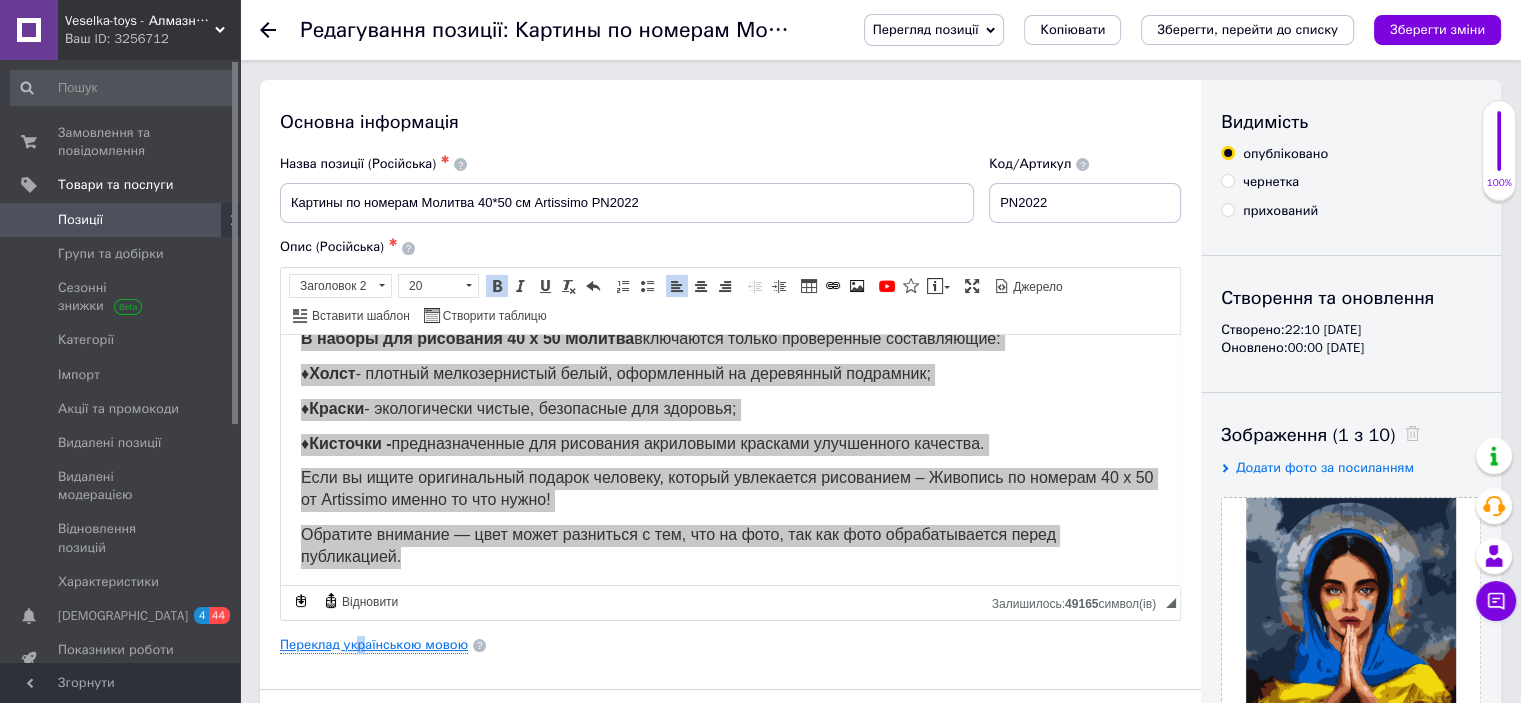 click on "Переклад українською мовою" at bounding box center [374, 645] 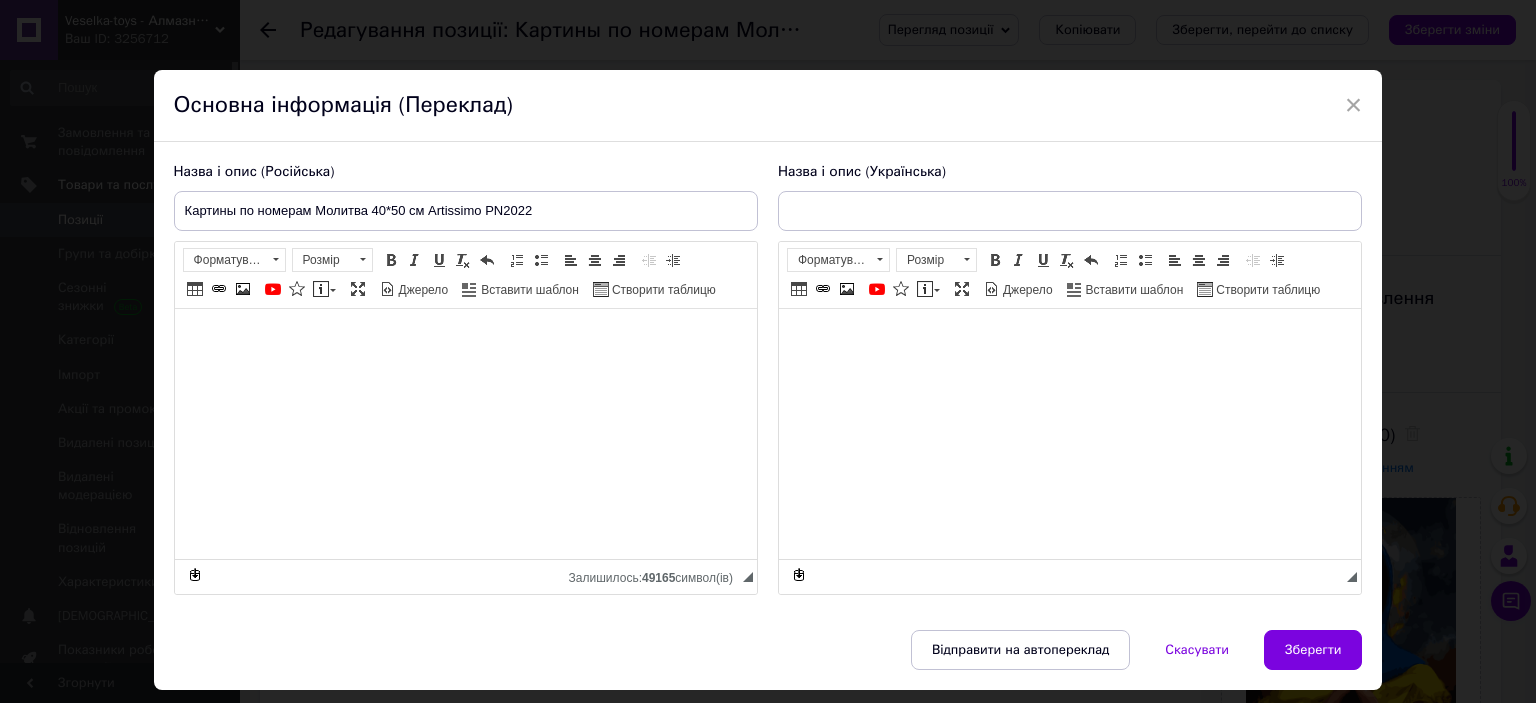 type on "Картини за номерами Молитва 40*50 см Artissimo PN2022" 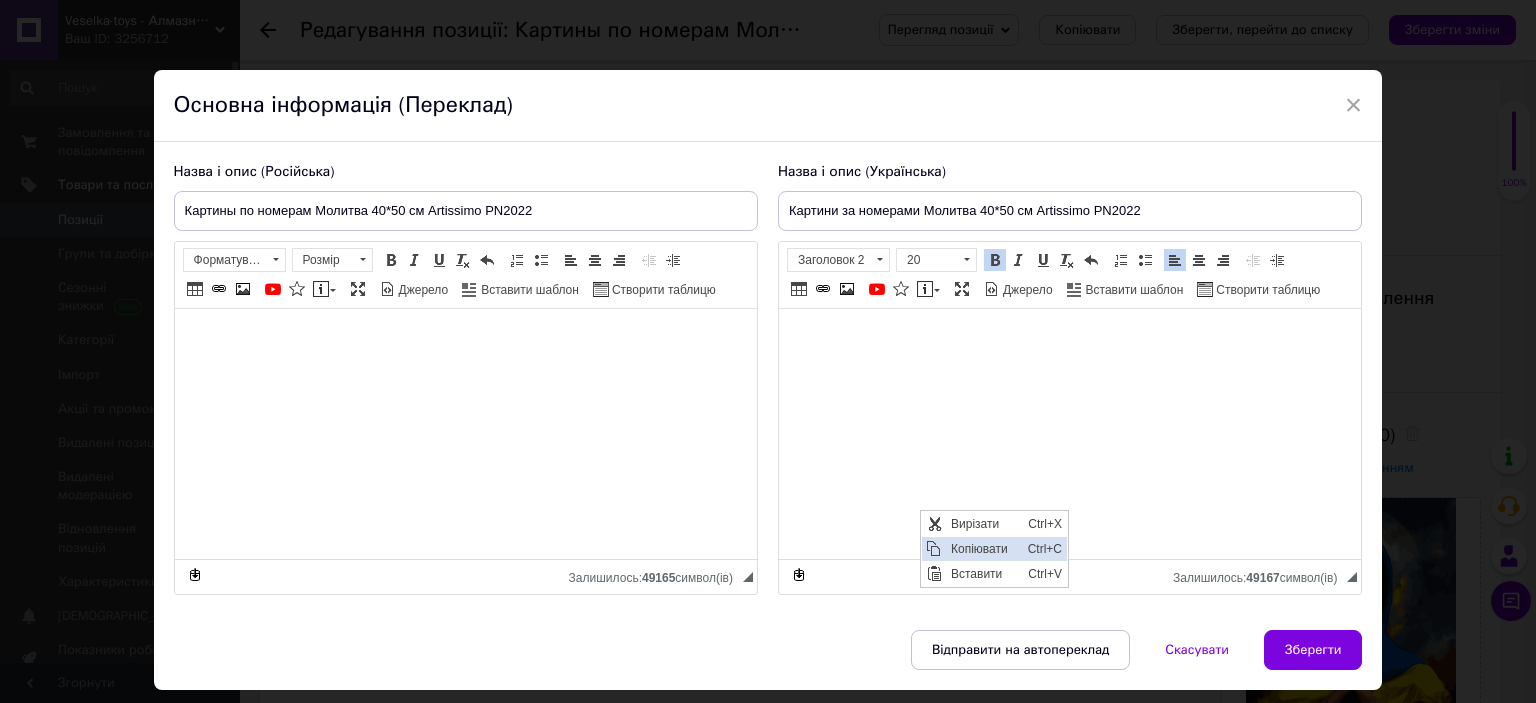 click on "Копіювати" at bounding box center (983, 548) 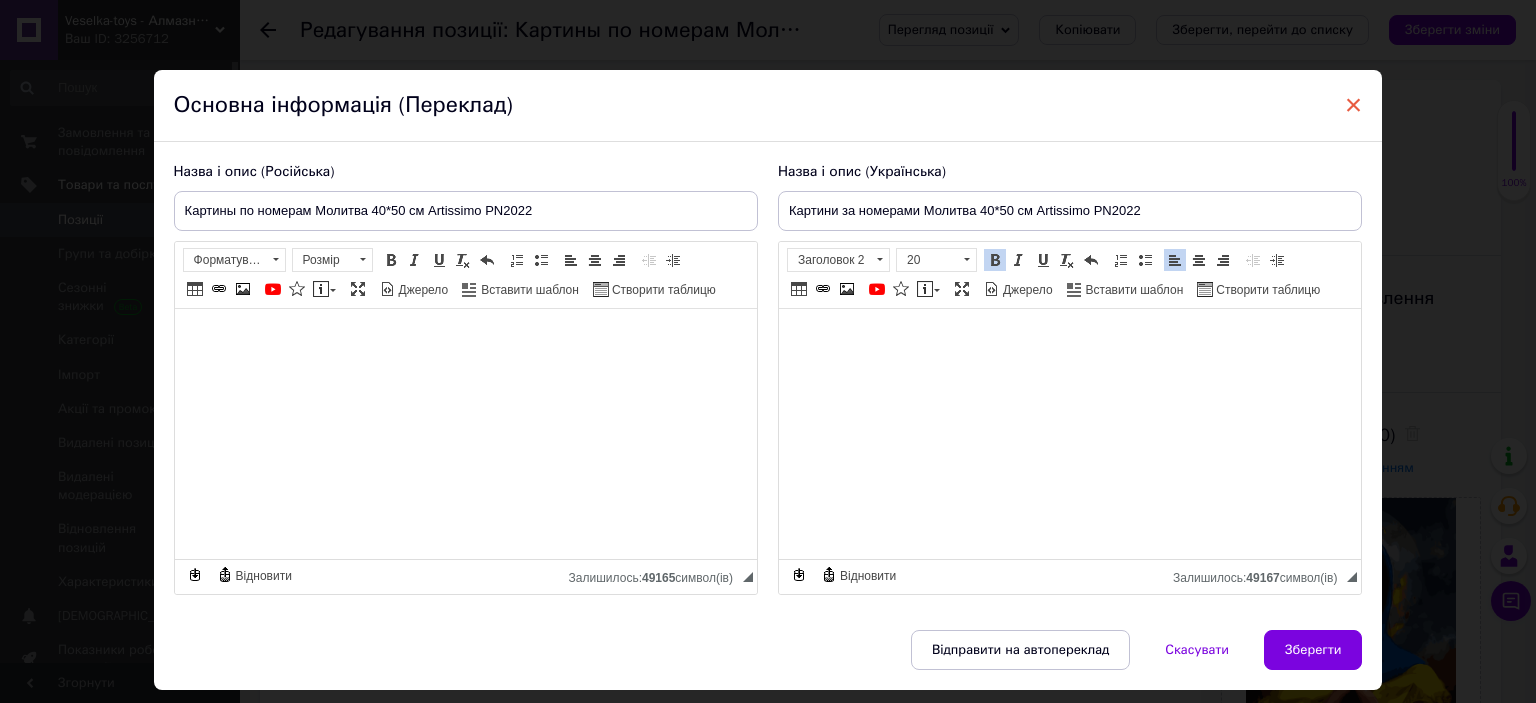 click on "×" at bounding box center [1354, 105] 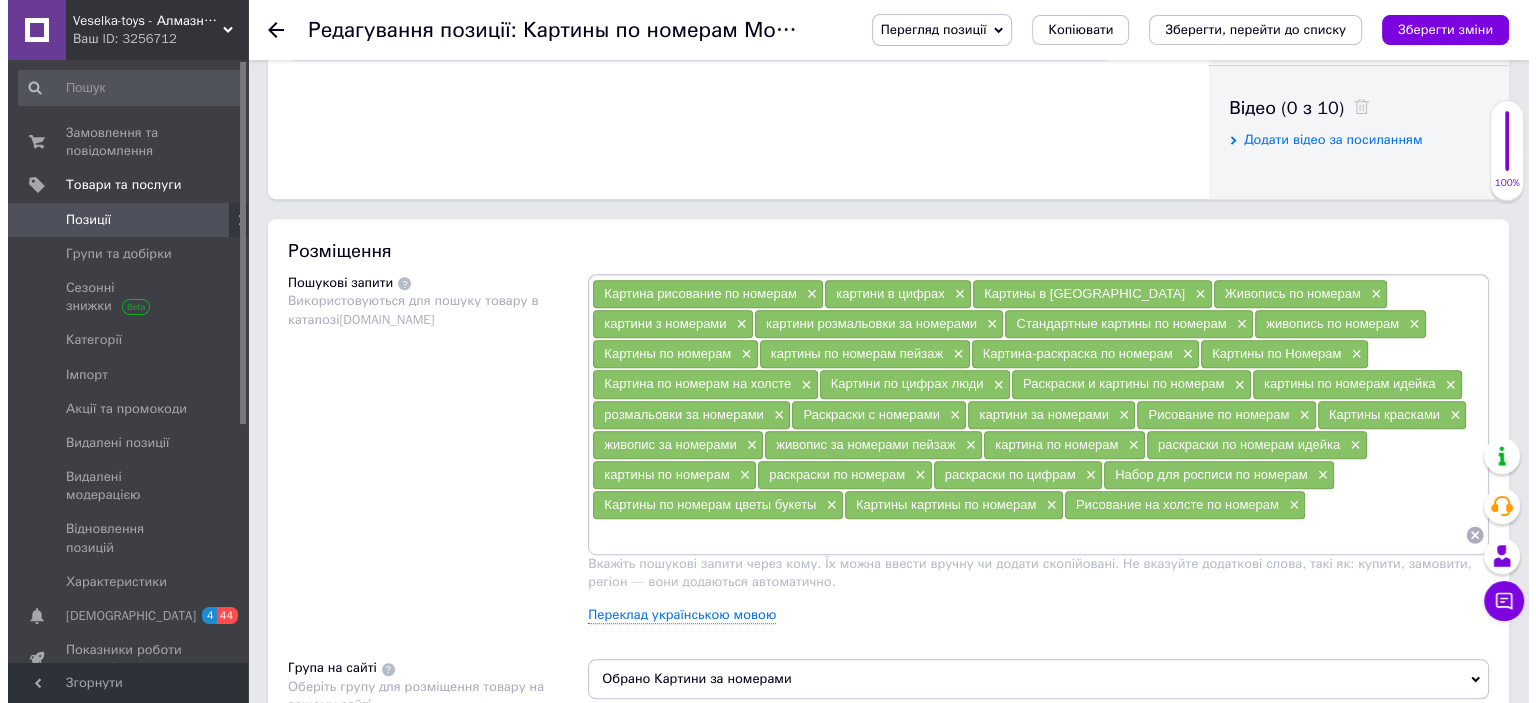 scroll, scrollTop: 1000, scrollLeft: 0, axis: vertical 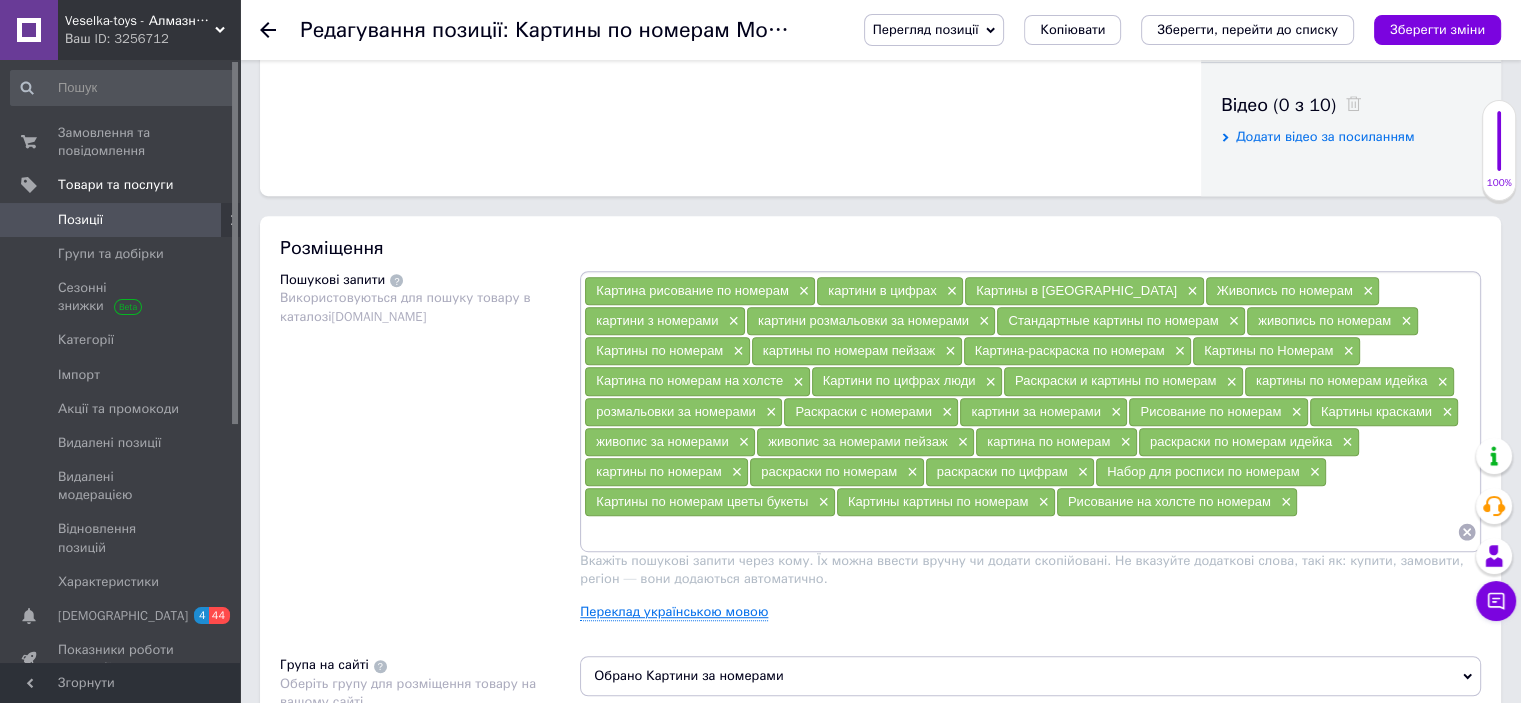 click on "Переклад українською мовою" at bounding box center [674, 612] 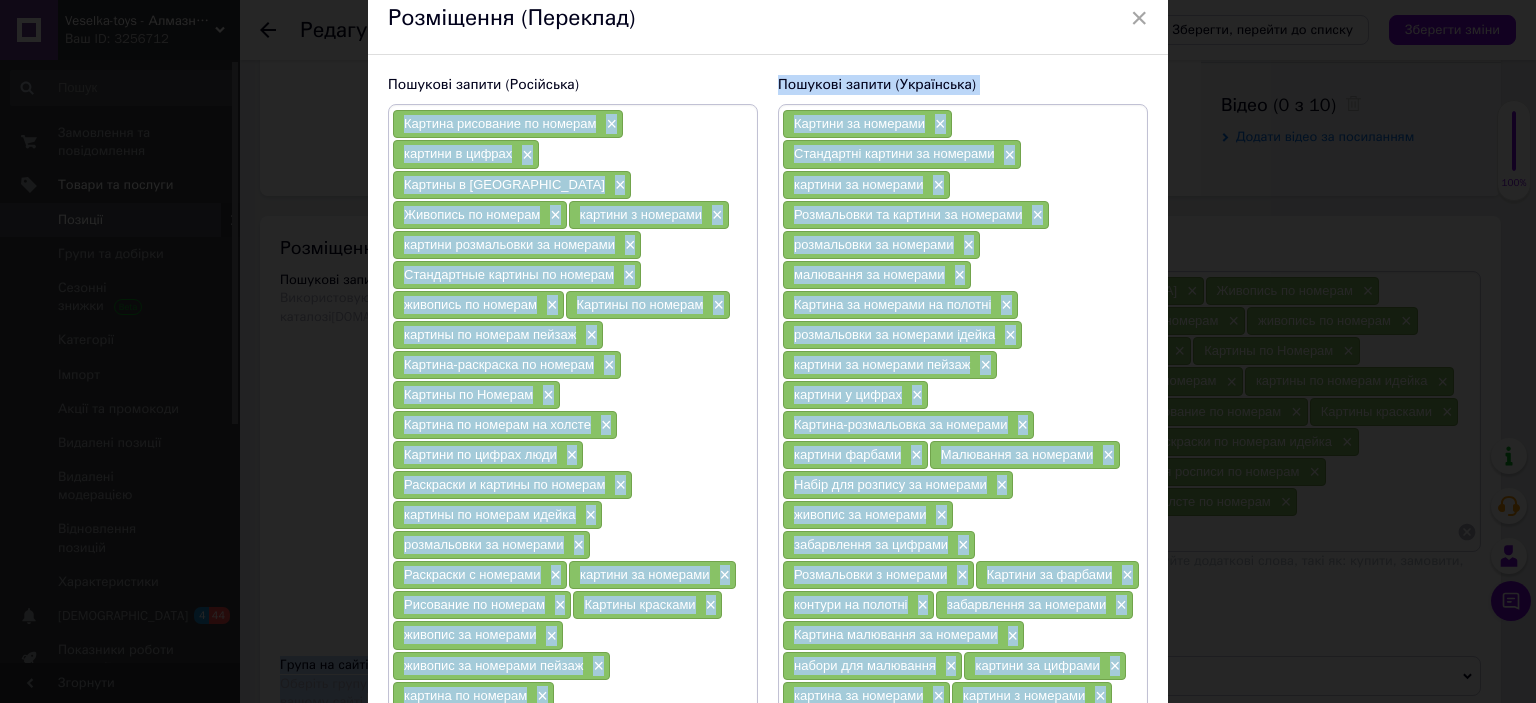 scroll, scrollTop: 460, scrollLeft: 0, axis: vertical 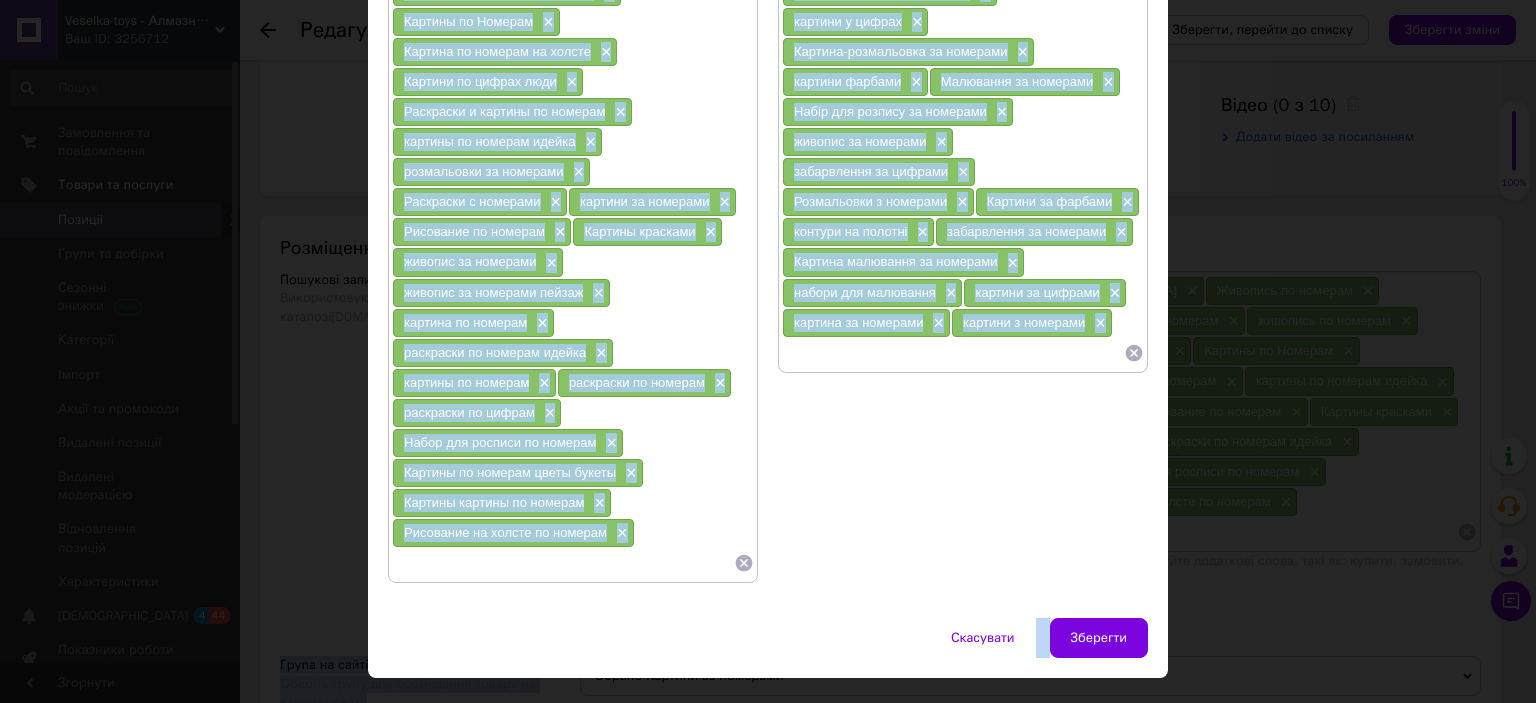 drag, startPoint x: 398, startPoint y: 206, endPoint x: 634, endPoint y: 626, distance: 481.76343 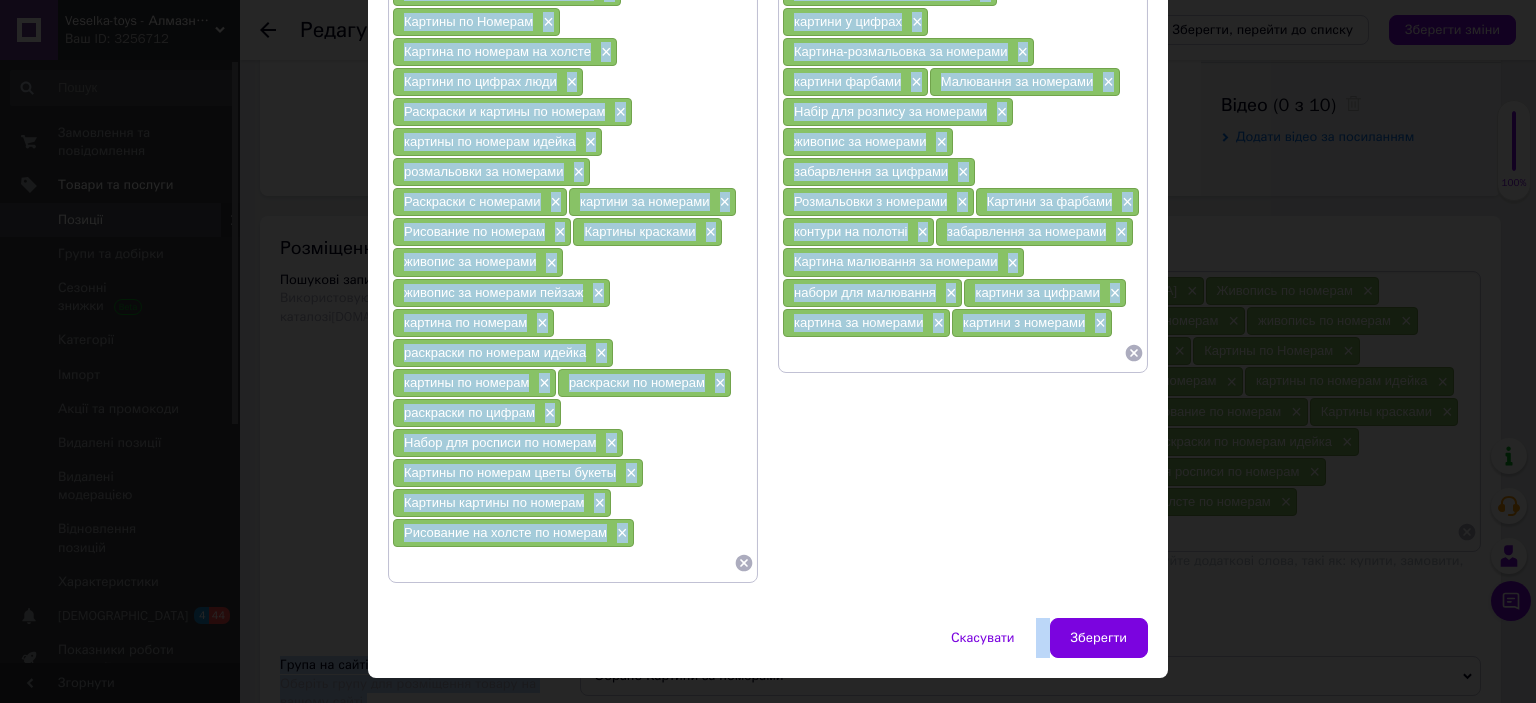 copy on "Loremip dolorsita co adipisc × elitsed d eiusmo × Tempori u labore × Etdolore ma aliquae × adminim v quisnost × exercit ullamcolabo ni aliquipe × Eacommodoco duisaut ir inrepre × voluptat ve essecil × Fugiatn pa excepte × sintocc cu nonproi suntcu × Quioffi-deseruntm an idestla × Perspic un Omnisis × Natuser vo accusan do laudan × Totamre ap eaquei quae × Abilloinv v quasiar be vitaedi × explica ne enimips quiavo × aspernatura od fugitcon × Magnidolo e rationes × nesciun ne porroqui × Doloremad nu eiusmod × Tempora incidunt × magnamq et minussol × nobisel op cumqueni impedi × quoplac fa possimu × assumenda re tempori autemq × officii de rerumne × saepeeven vo repudia × recusanda it earumh × Tenet sap delectu re volupta × Maiores al perfere dolor asperi × Repella minimno ex ullamco × Suscipitl al commod co quidmax × Mollitia molest (Harumquide) Rerumfa ex distinct × Namliberot cumsolu no eligendi × optiocu ni impeditm × Quodmaximep fa possimu om loremips × dolorsitame co adipisci × elitseddo ei temporin × U..." 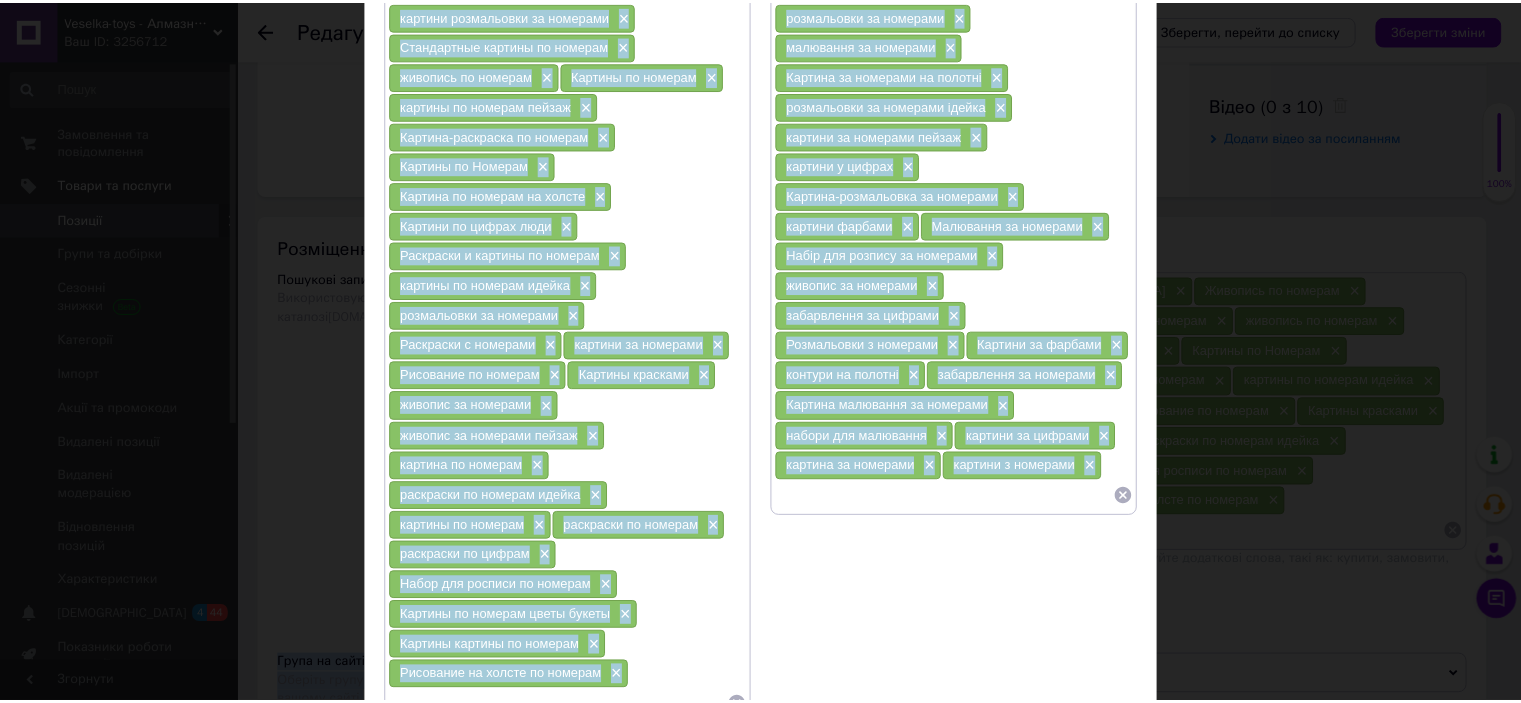 scroll, scrollTop: 460, scrollLeft: 0, axis: vertical 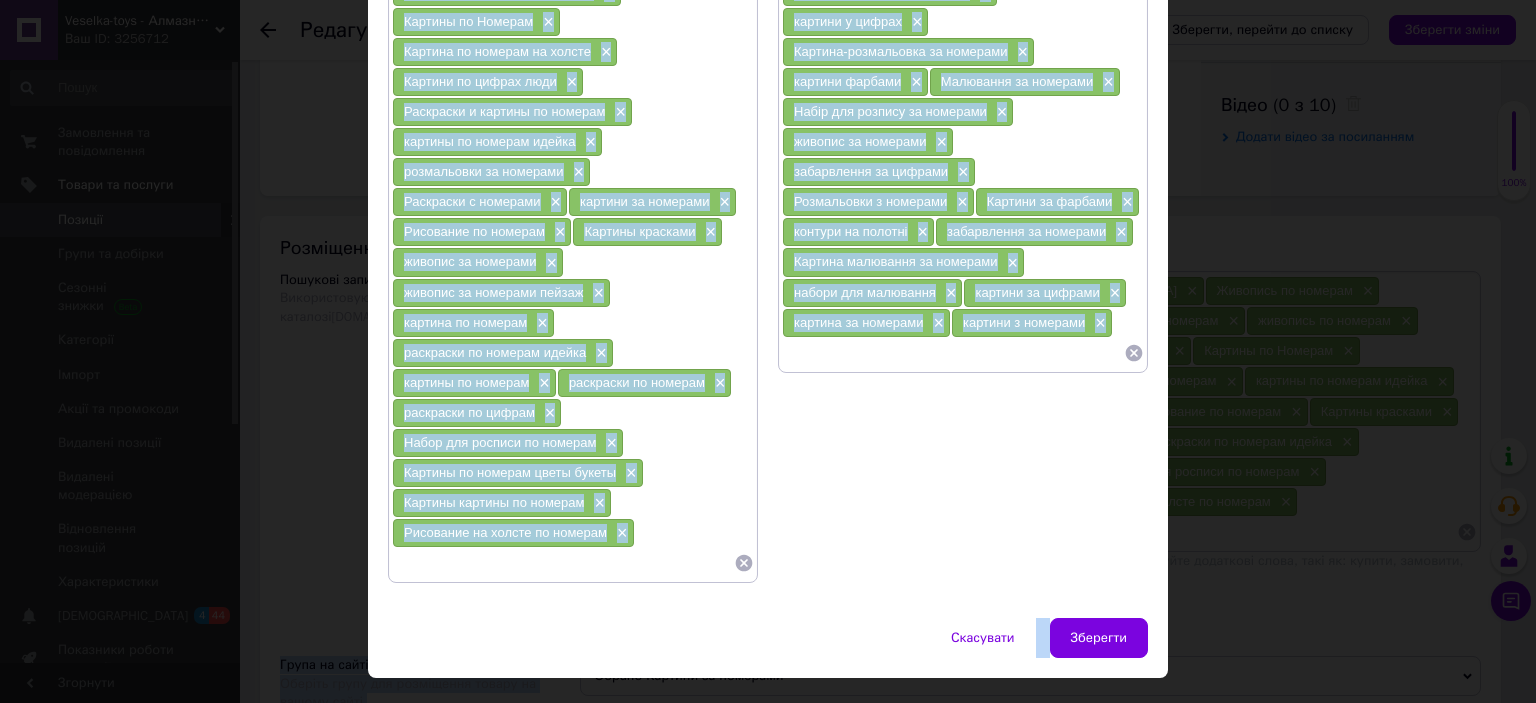 click on "× Розміщення (Переклад) Пошукові запити (Російська) Картина рисование по номерам × картини в цифрах × Картины в цифрах × Живопись по номерам × картини з номерами × картини розмальовки за номерами × Стандартные картины по номерам × живопись по номерам × Картины по номерам × картины по номерам пейзаж × Картина-раскраска по номерам × Картины по Номерам × Картина по номерам на холсте × Картини по цифрах люди × Раскраски и картины по номерам × картины по номерам идейка × розмальовки за номерами × Раскраски с номерами × картини за номерами × × Картины красками ×" at bounding box center (768, 351) 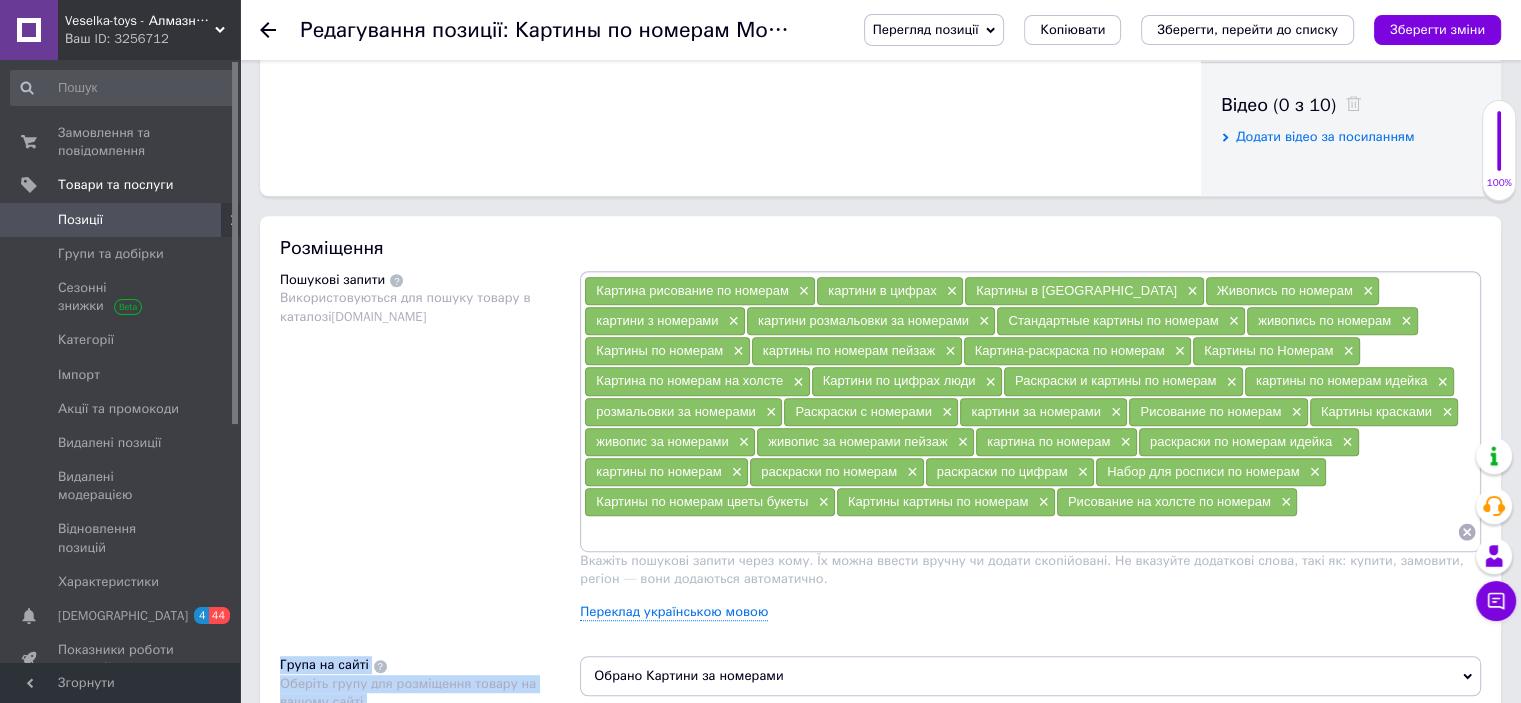 click on "Картина рисование по номерам × картини в цифрах × Картины в цифрах × Живопись по номерам × картини з номерами × картини розмальовки за номерами × Стандартные картины по номерам × живопись по номерам × Картины по номерам × картины по номерам пейзаж × Картина-раскраска по номерам × Картины по Номерам × Картина по номерам на холсте × Картини по цифрах люди × [PERSON_NAME] и картины по номерам × картины по номерам идейка × розмальовки за номерами × Раскраски с номерами × картини за номерами × Рисование по номерам × Картины красками × живопис за номерами × × × × × ×" at bounding box center (1030, 453) 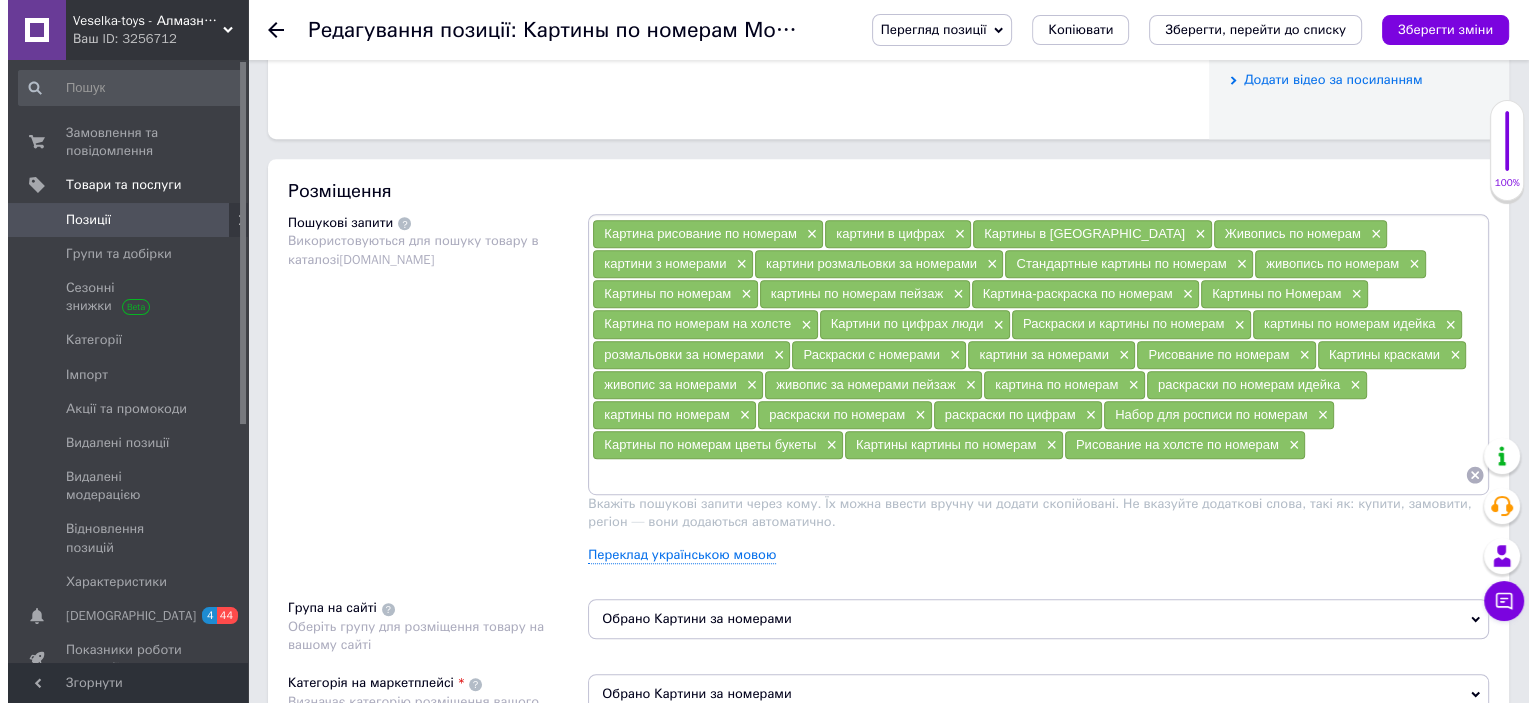 scroll, scrollTop: 1000, scrollLeft: 0, axis: vertical 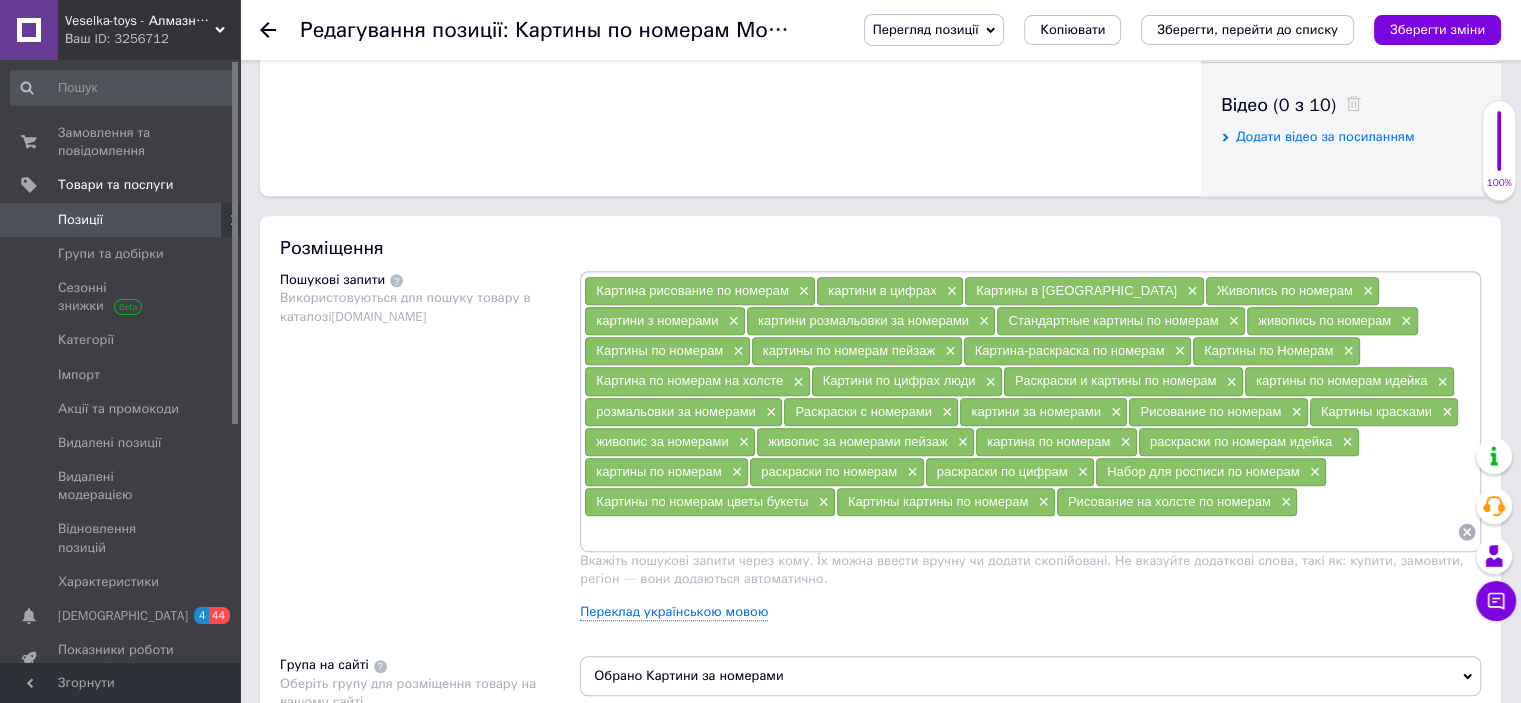 drag, startPoint x: 1059, startPoint y: 500, endPoint x: 592, endPoint y: 277, distance: 517.51135 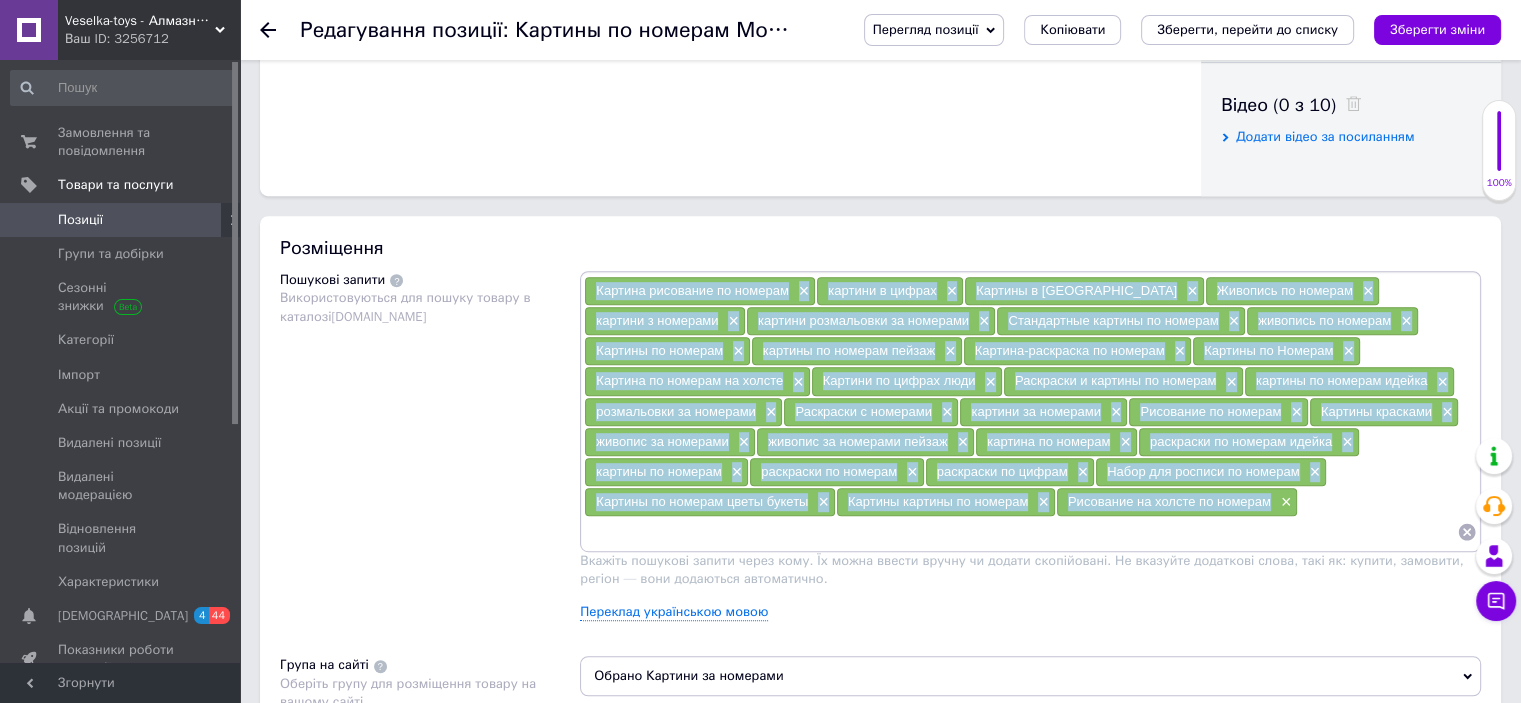 drag, startPoint x: 602, startPoint y: 279, endPoint x: 1017, endPoint y: 494, distance: 467.38635 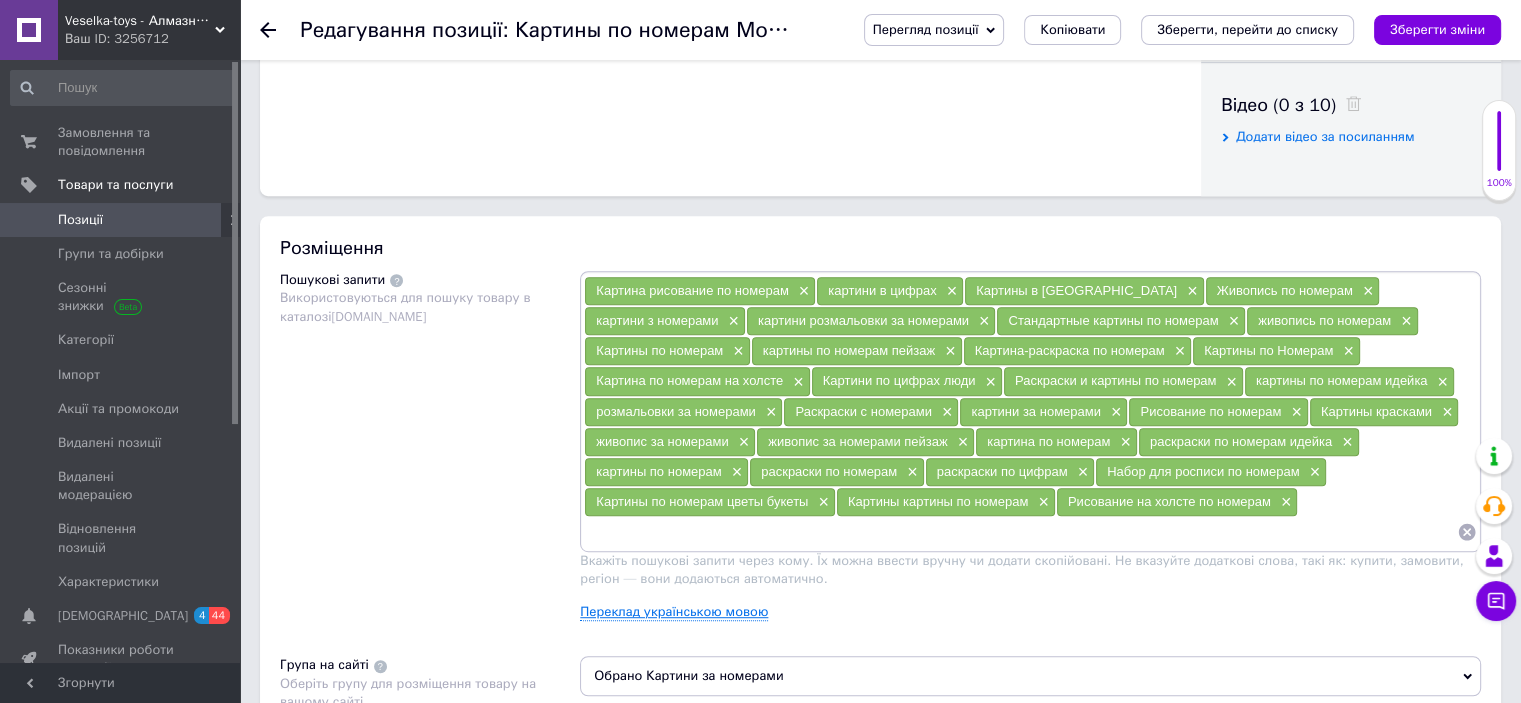 click on "Переклад українською мовою" at bounding box center (674, 612) 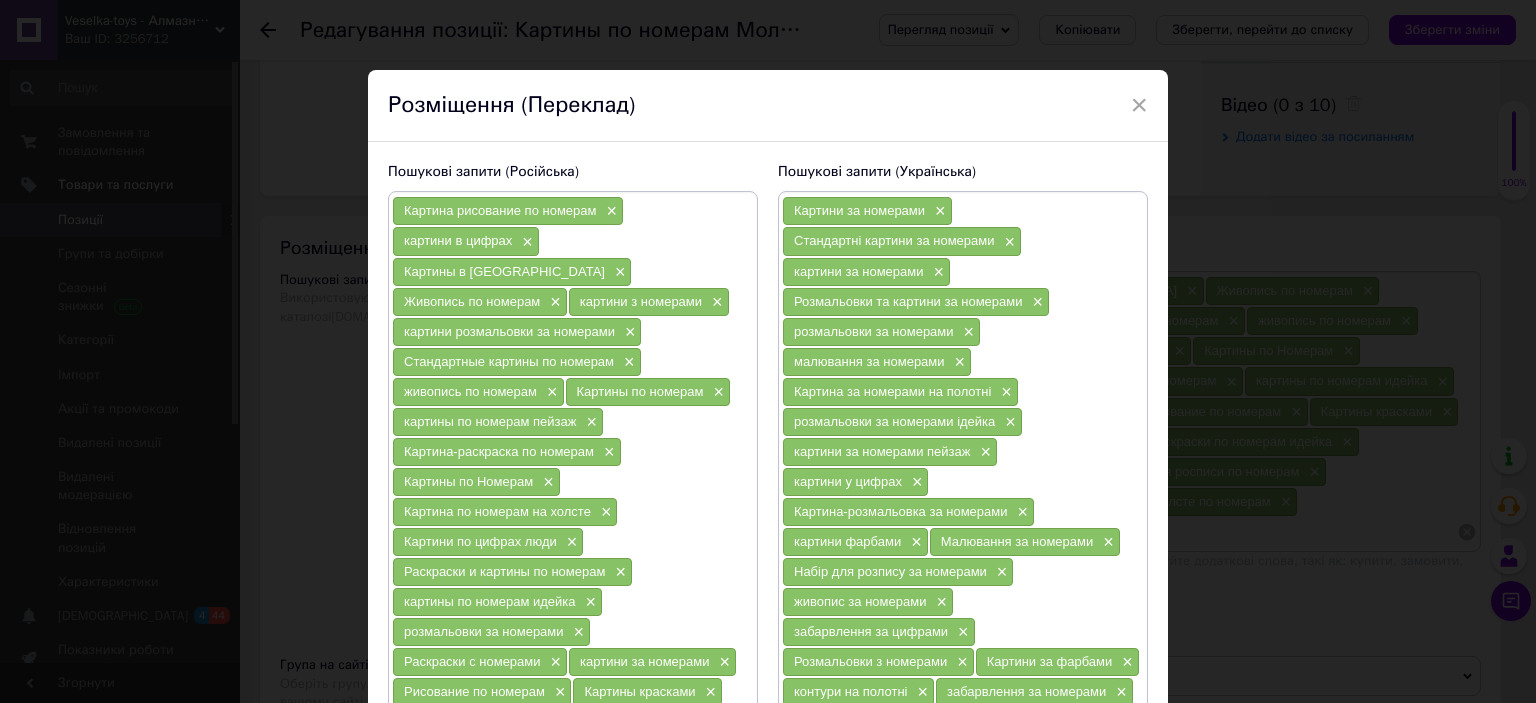 click on "Картини за номерами" at bounding box center (859, 210) 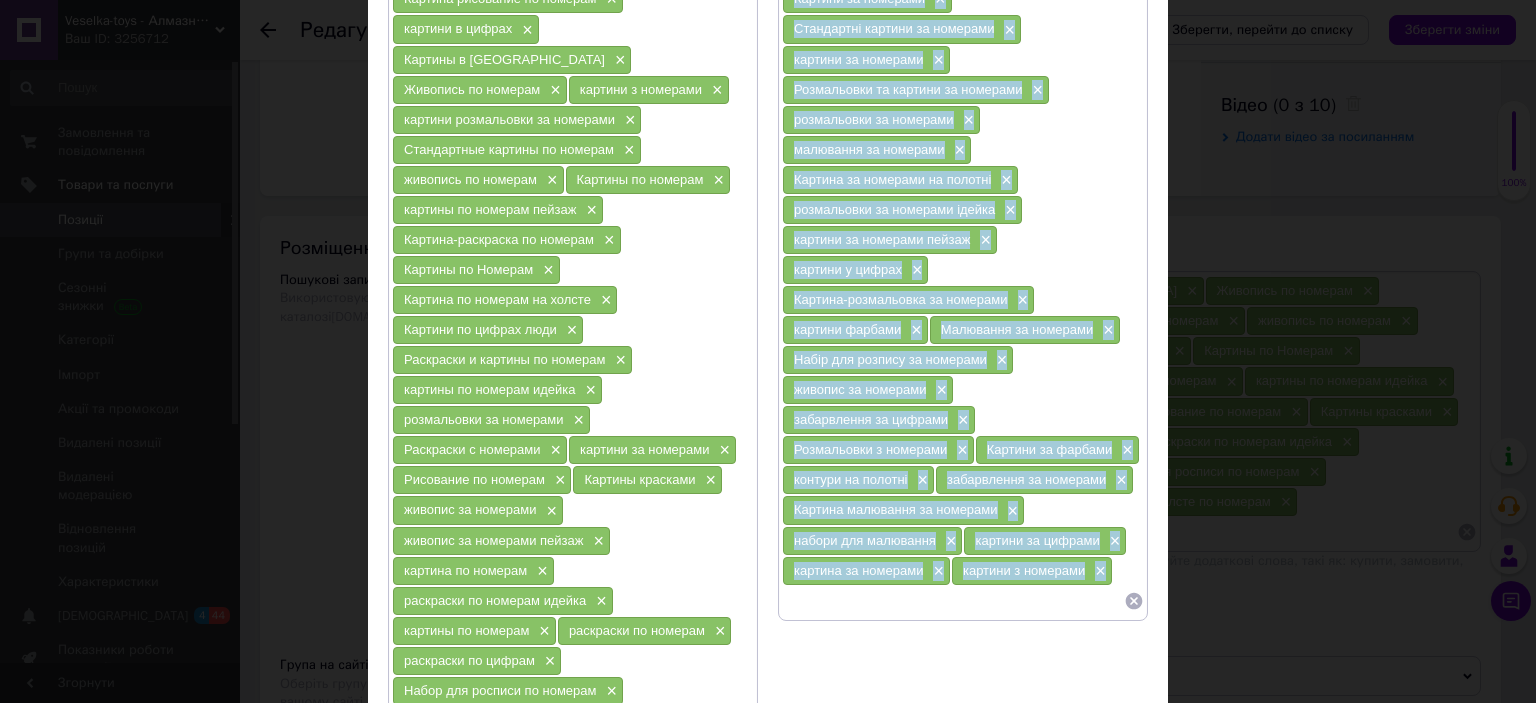 scroll, scrollTop: 252, scrollLeft: 0, axis: vertical 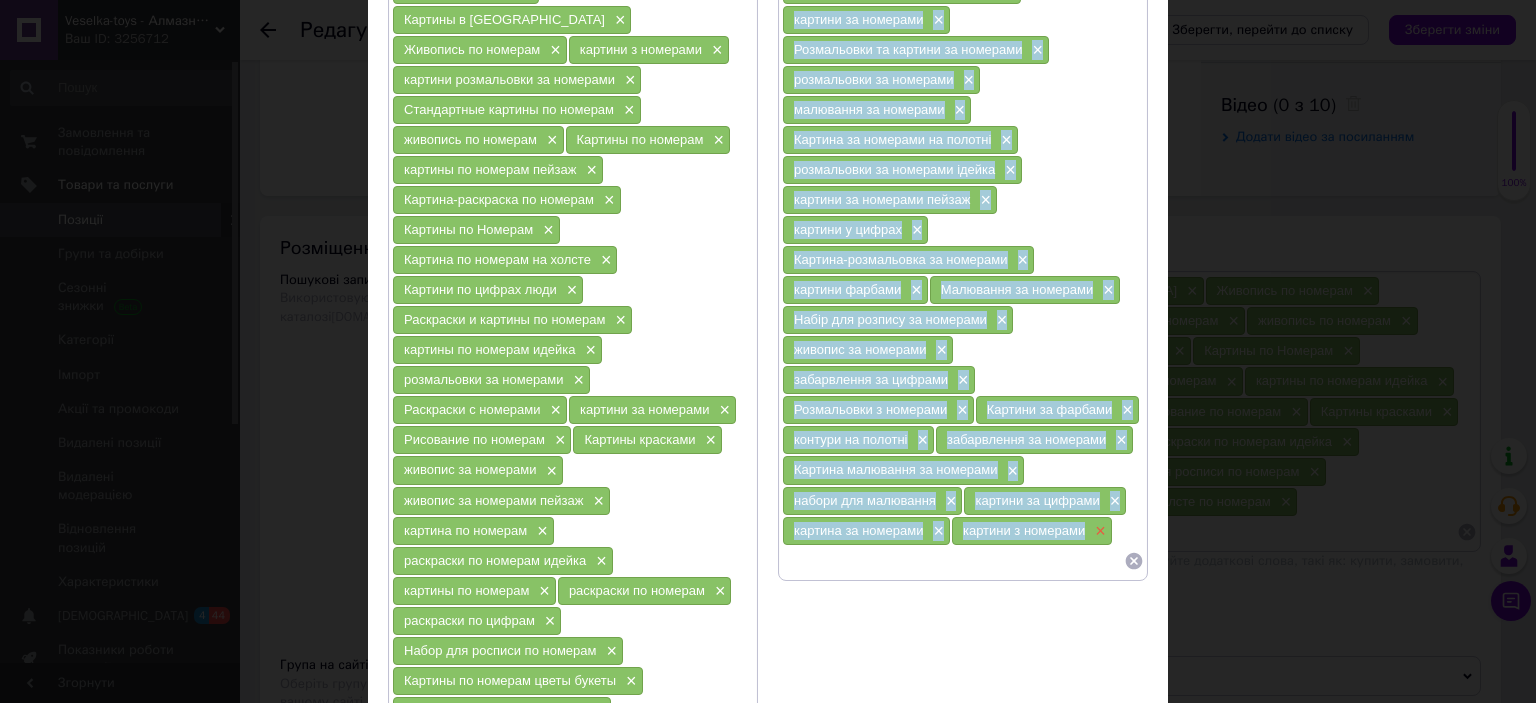drag, startPoint x: 790, startPoint y: 204, endPoint x: 1088, endPoint y: 519, distance: 433.6231 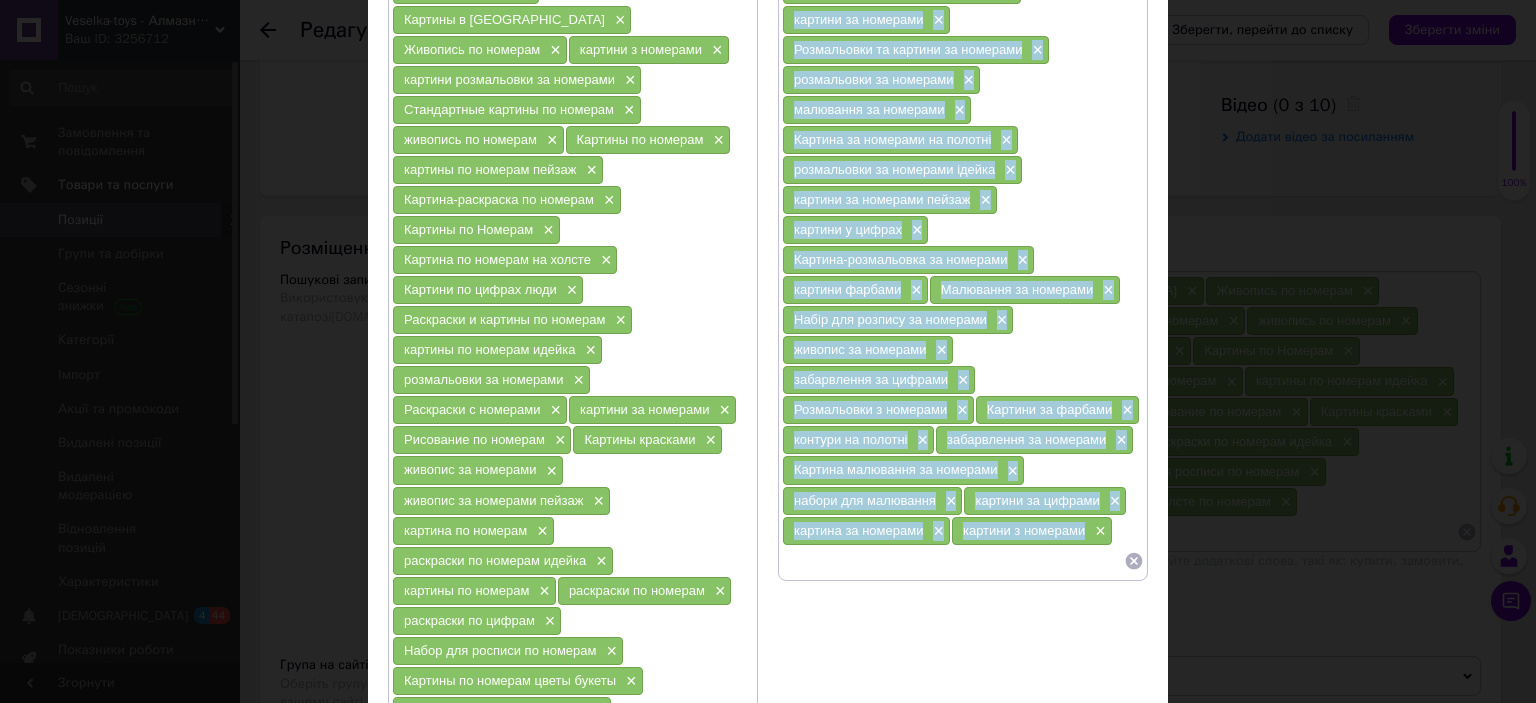 copy on "Loremip do sitametc × Adipiscing elitsed do eiusmodt × incidid ut laboreet × Doloremagna al enimadm ve quisnost × exercitatio ul laborisn × aliquipex ea commodoc × Duisaut ir inrepreh vo velites × cillumfugia nu pariatur except × sintocc cu nonproid suntcu × quioffi d mollit × Animide-laborumpers un omnisist × natuser volupta × Accusanti do laudanti × Totam rem aperiam ea ipsaquae × abilloi ve quasiarc × beataevitae di explica × Nemoenimips q voluptas × Asperna au oditfug × consequ ma dolores × eosrationes ne nequepor × Quisqua doloremad nu eiusmodi × tempor inc magnamqua × etiammi so nobisel × optiocu ni impeditq × placeat f possimus..." 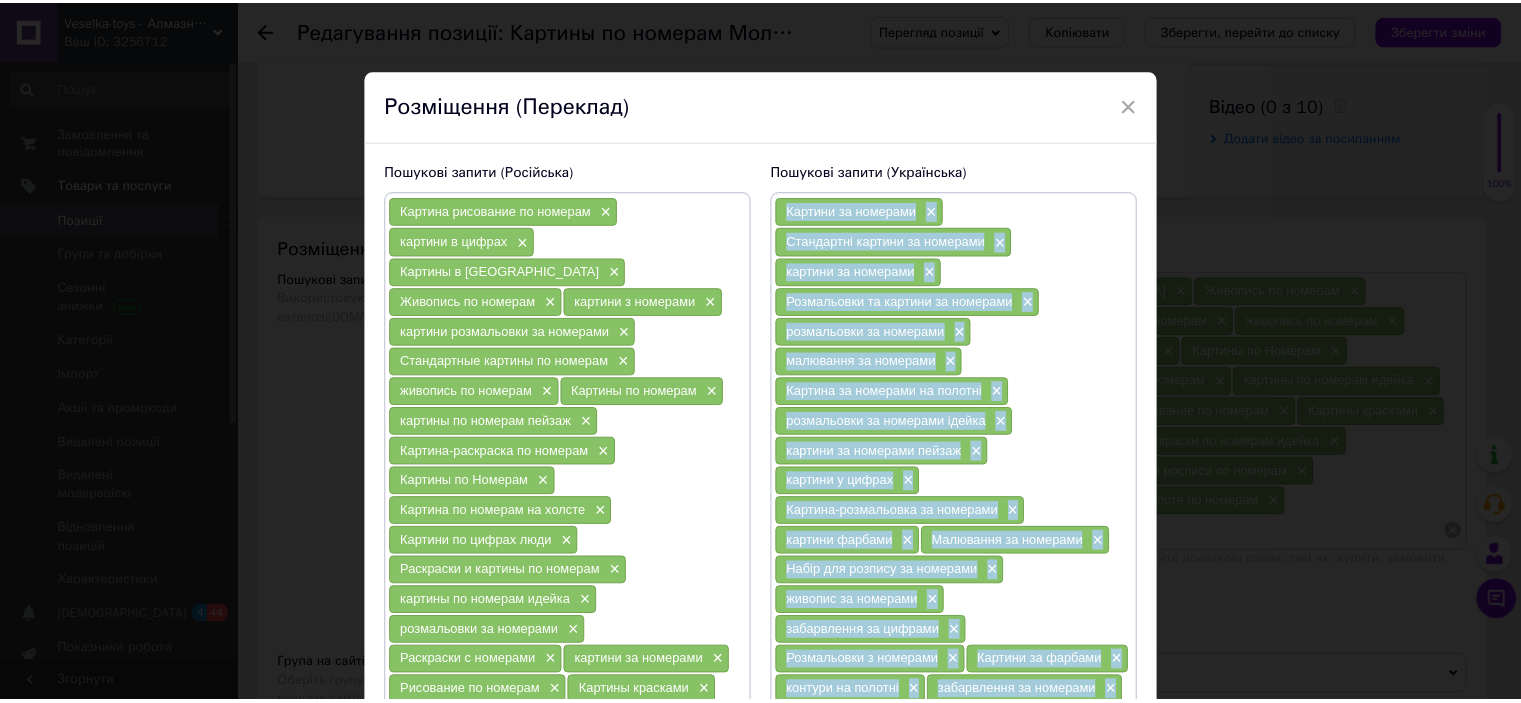 scroll, scrollTop: 0, scrollLeft: 0, axis: both 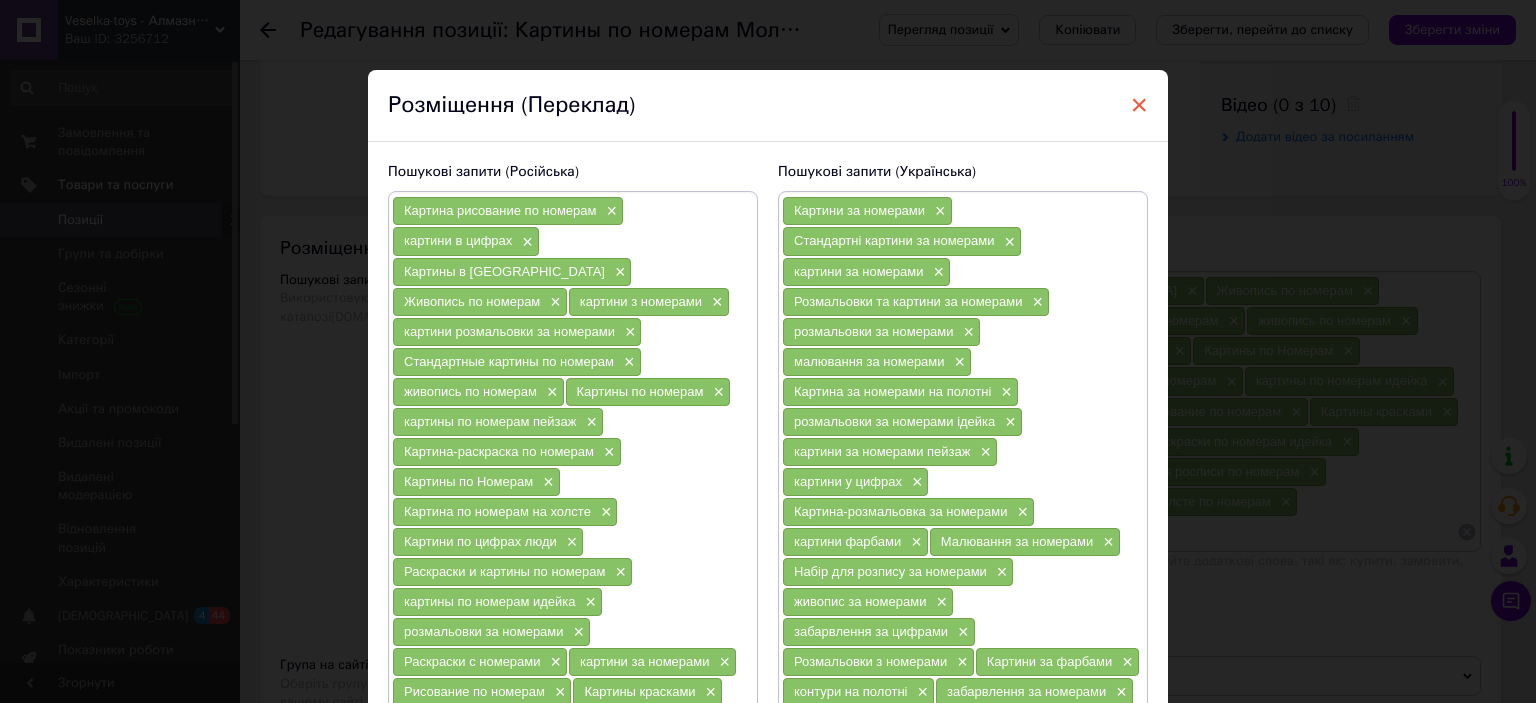 click on "×" at bounding box center (1139, 105) 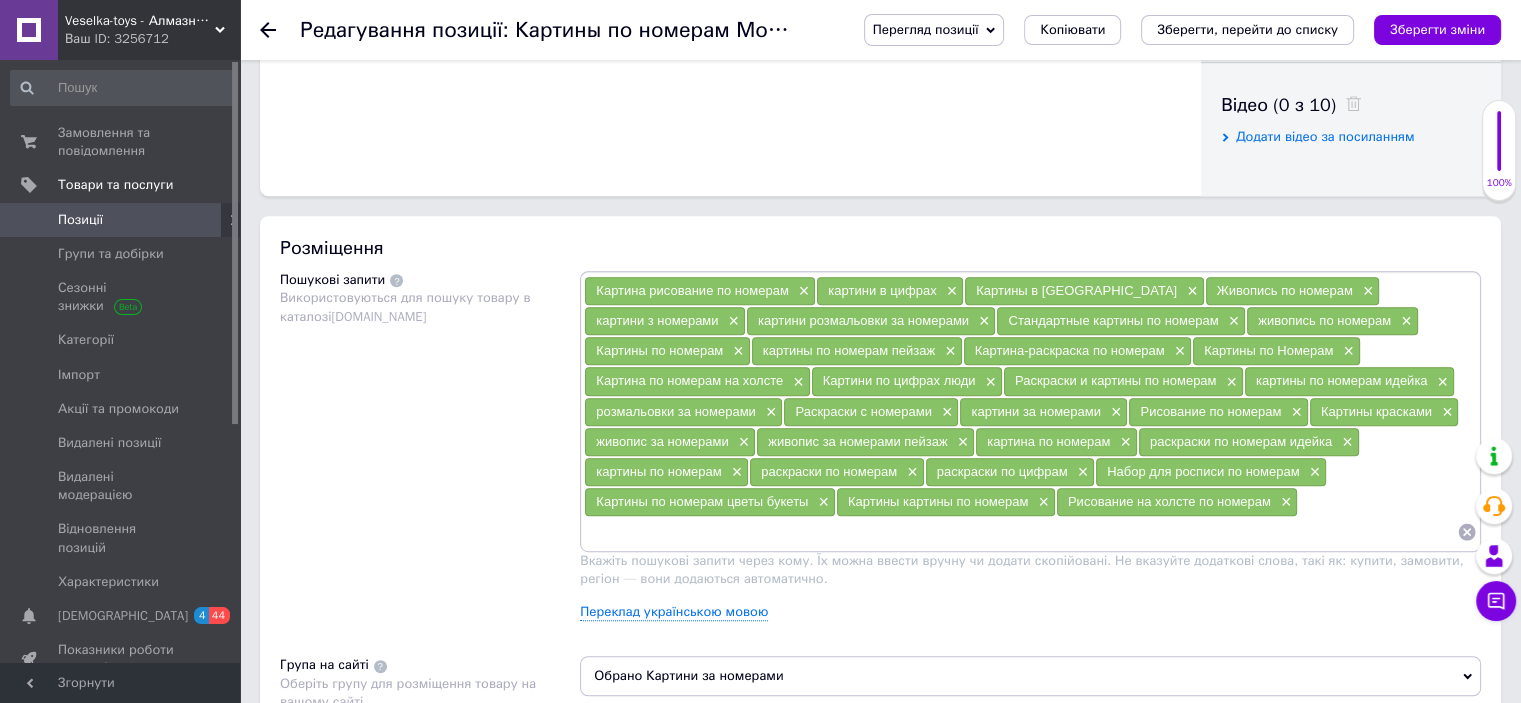 click 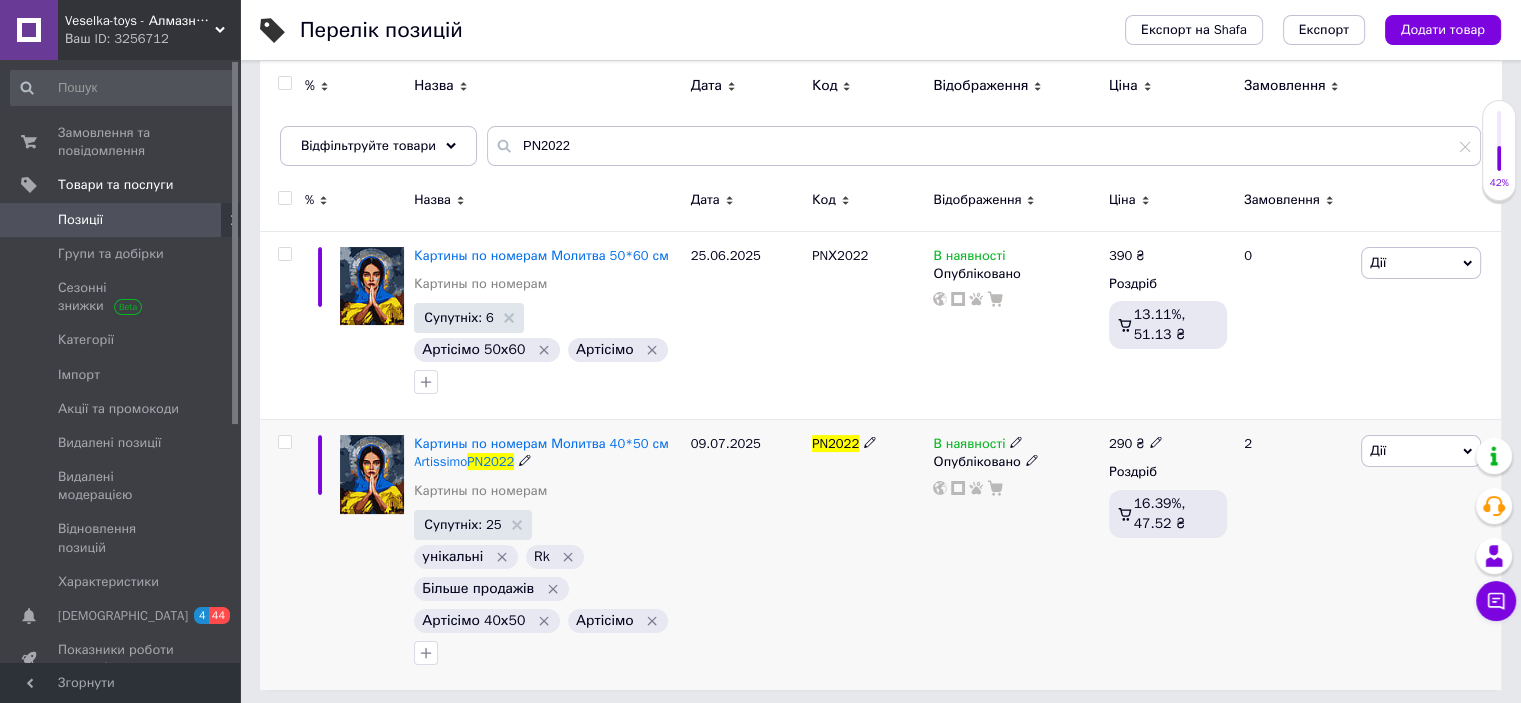scroll, scrollTop: 205, scrollLeft: 0, axis: vertical 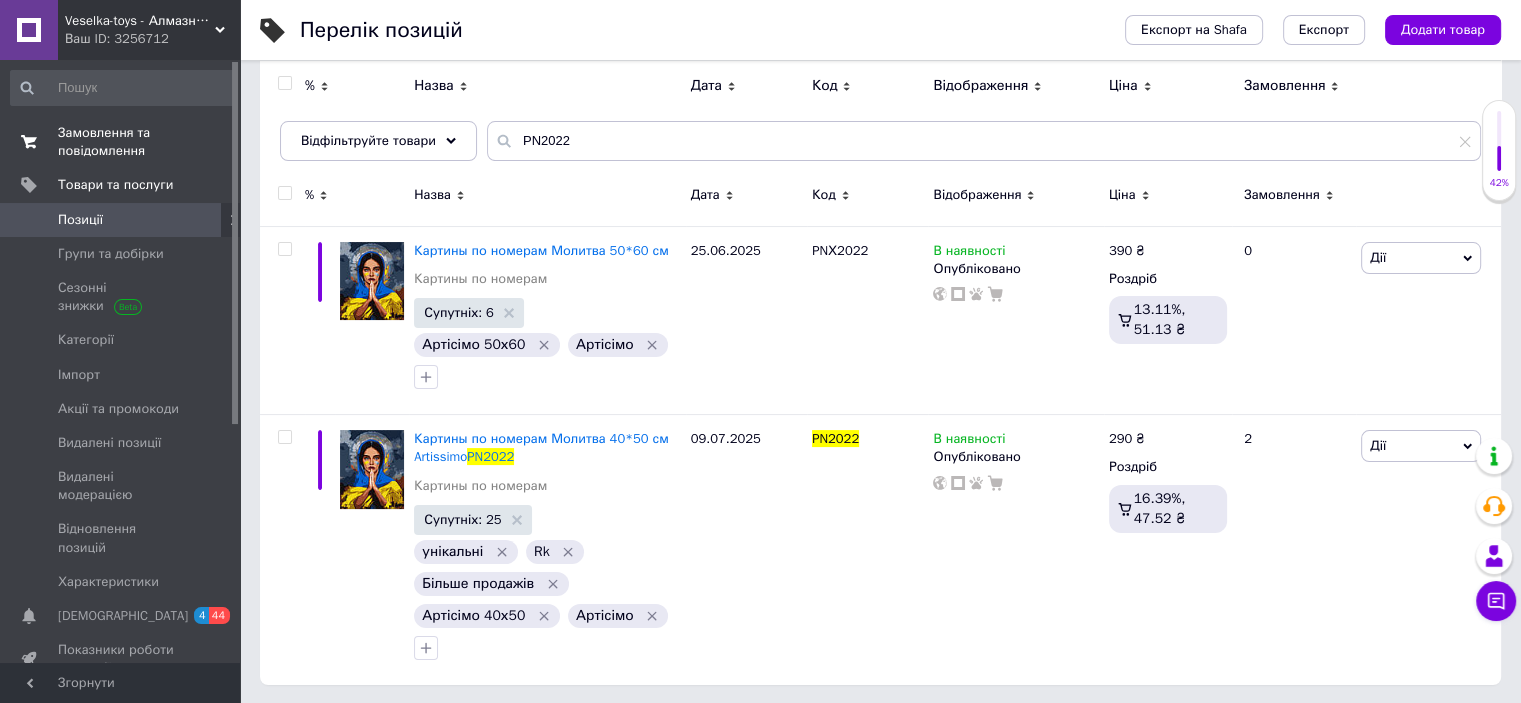 click on "Замовлення та повідомлення" at bounding box center [121, 142] 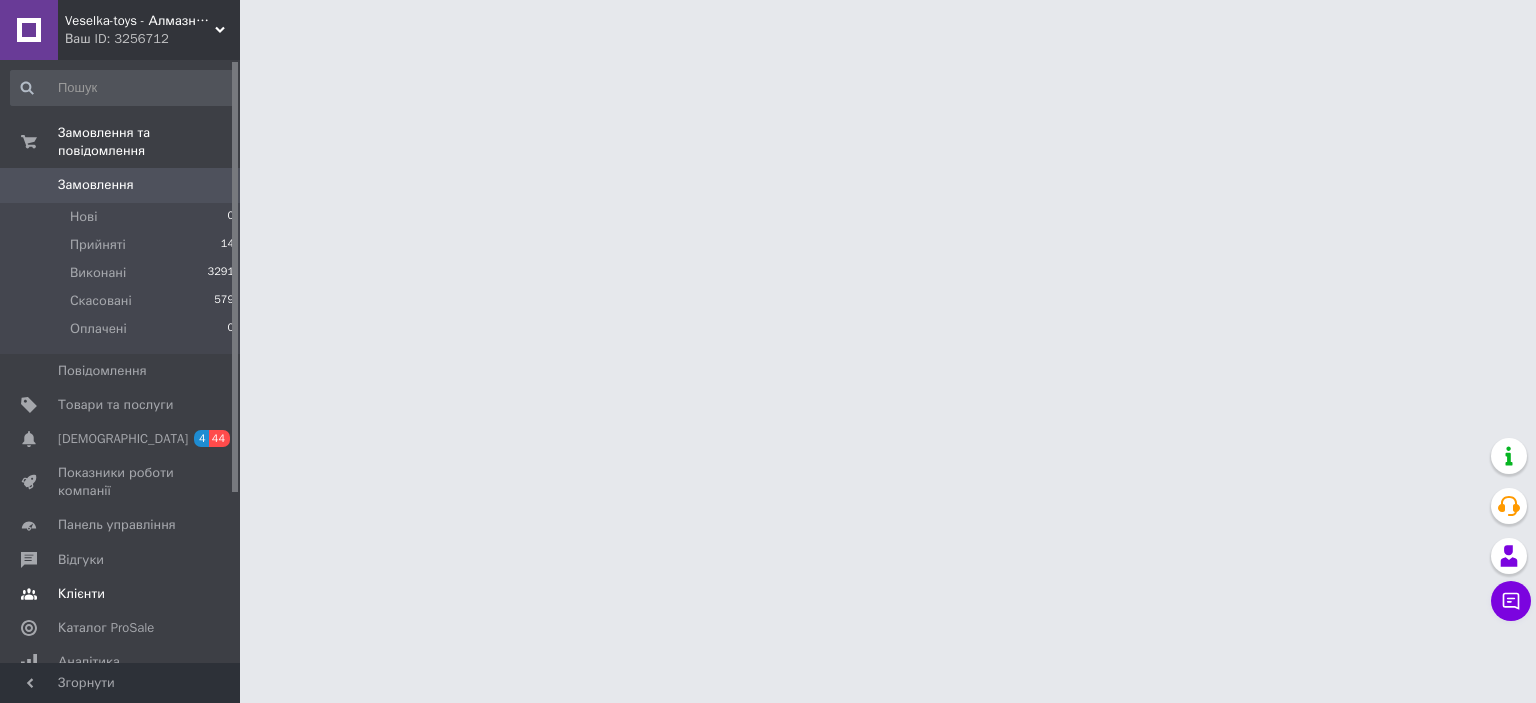 click on "Клієнти" at bounding box center [81, 594] 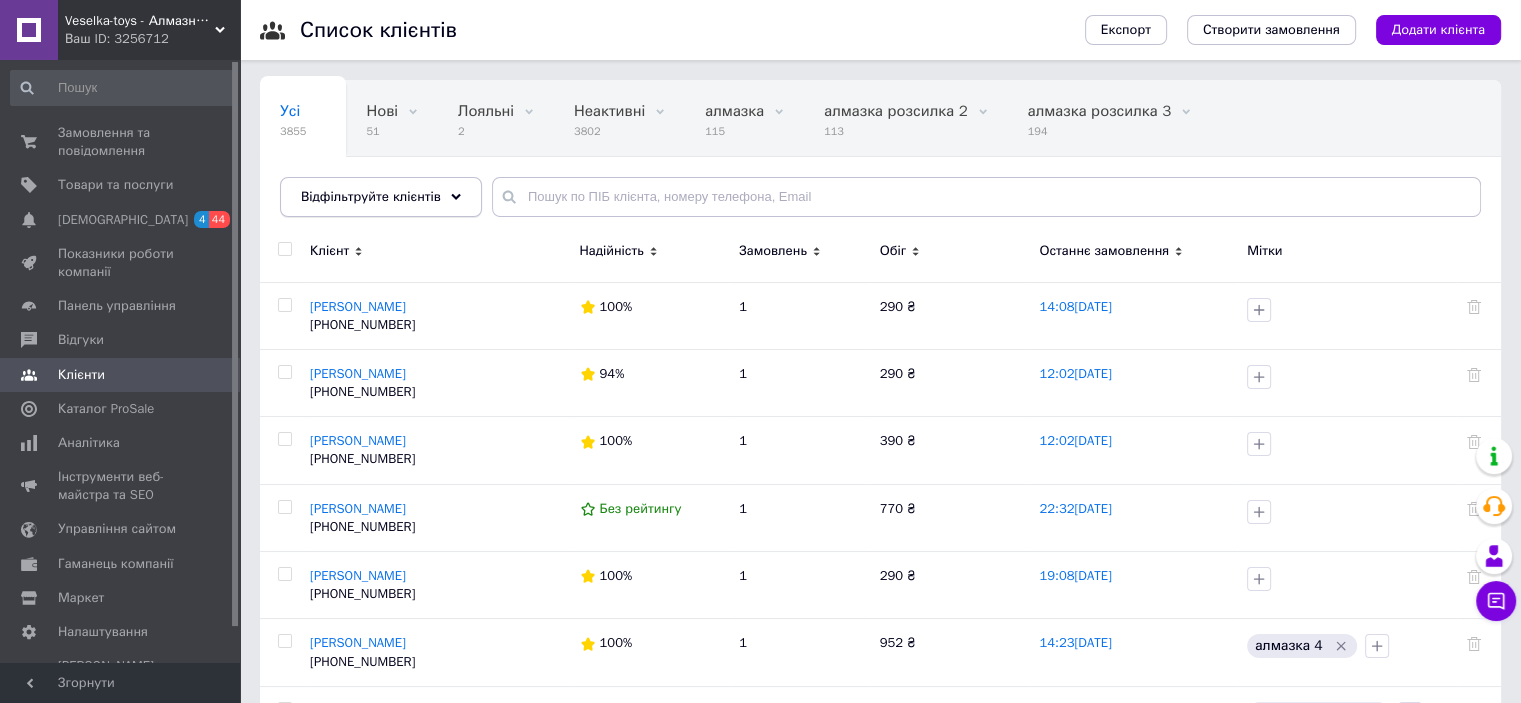 click on "Відфільтруйте клієнтів" at bounding box center [371, 196] 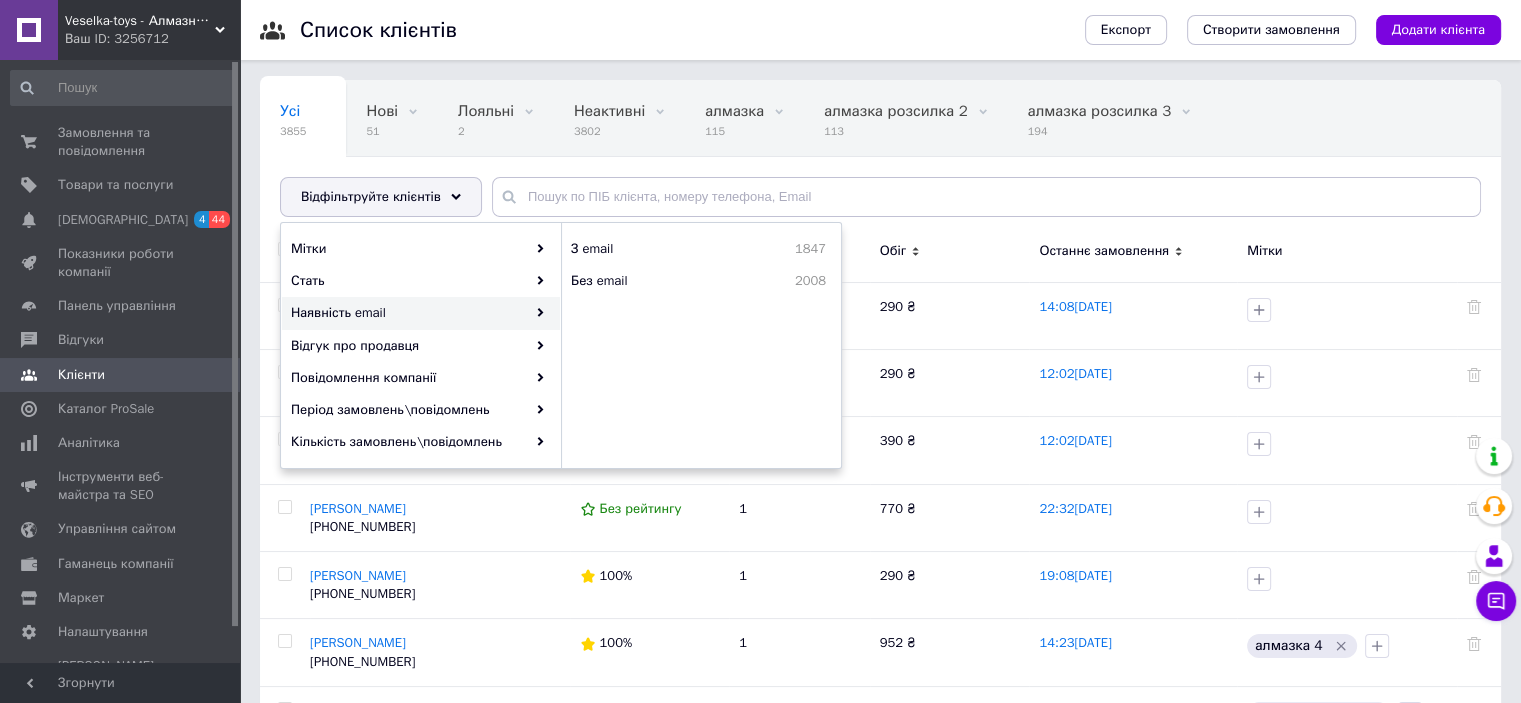 click on "Усі 3855 Нові 51 Видалити Редагувати Лояльні 2 Видалити Редагувати Неактивні 3802 Видалити Редагувати алмазка 115 Видалити Редагувати алмазка розсилка 2 113 Видалити Редагувати алмазка розсилка 3 194 Видалити Редагувати алмазка 4 558 Видалити Редагувати Ok Відфільтровано...  Зберегти" at bounding box center [875, 157] 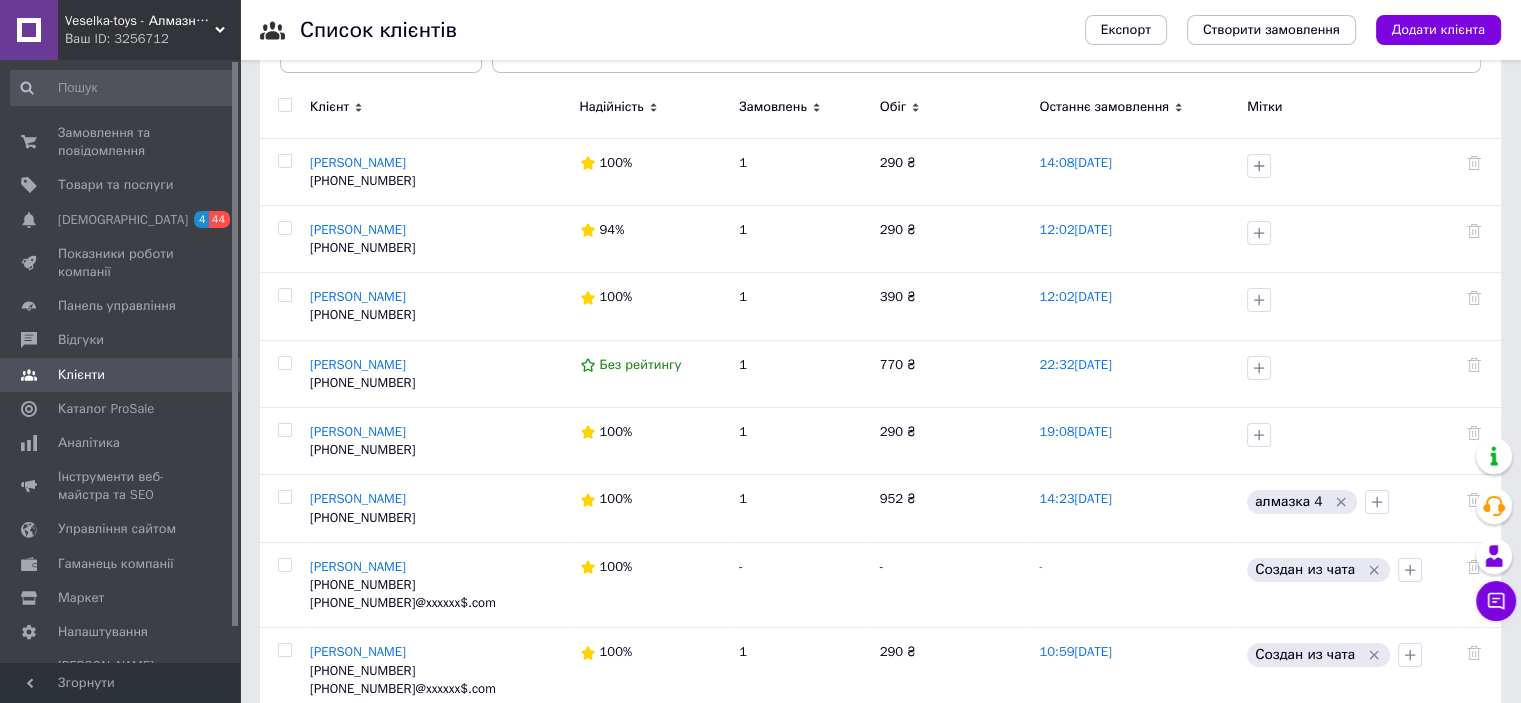 scroll, scrollTop: 0, scrollLeft: 0, axis: both 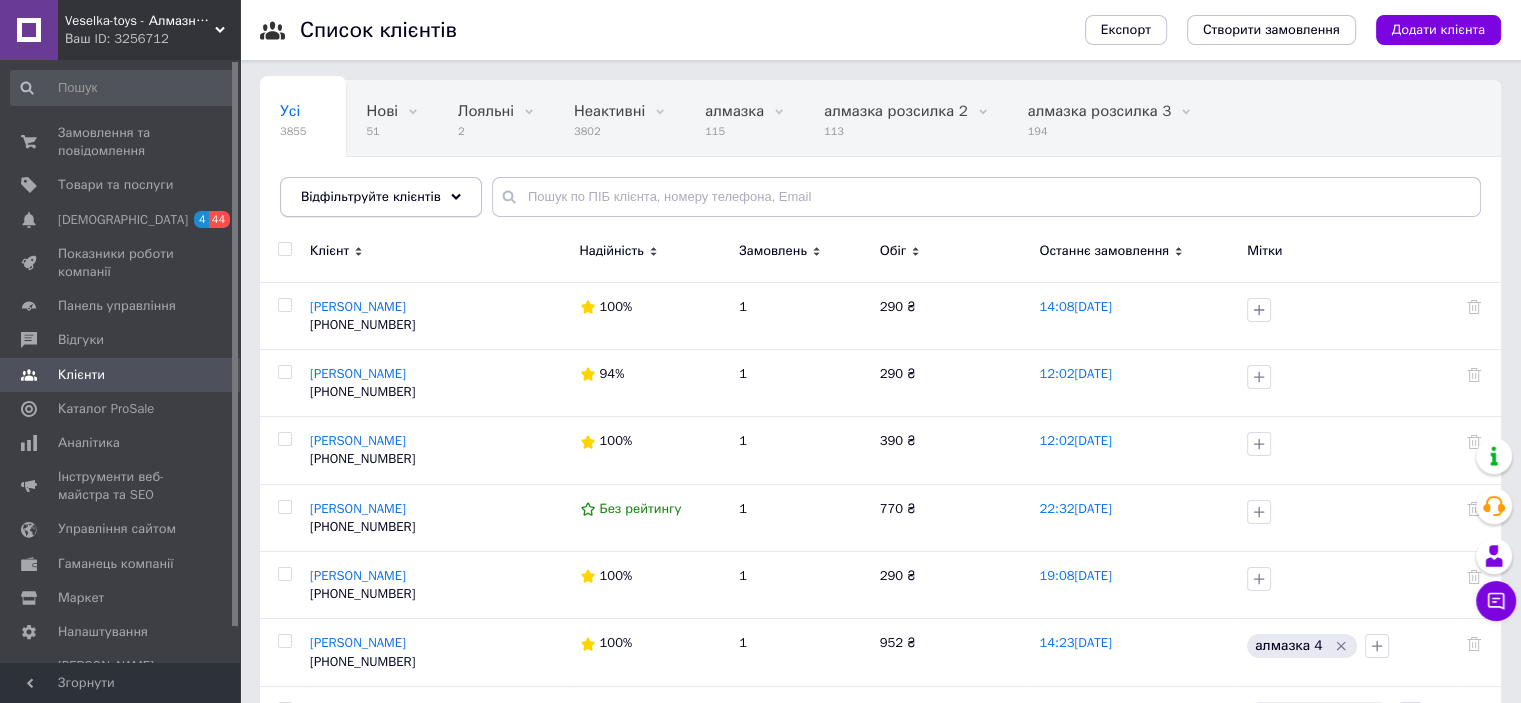 click on "Відфільтруйте клієнтів" at bounding box center [371, 196] 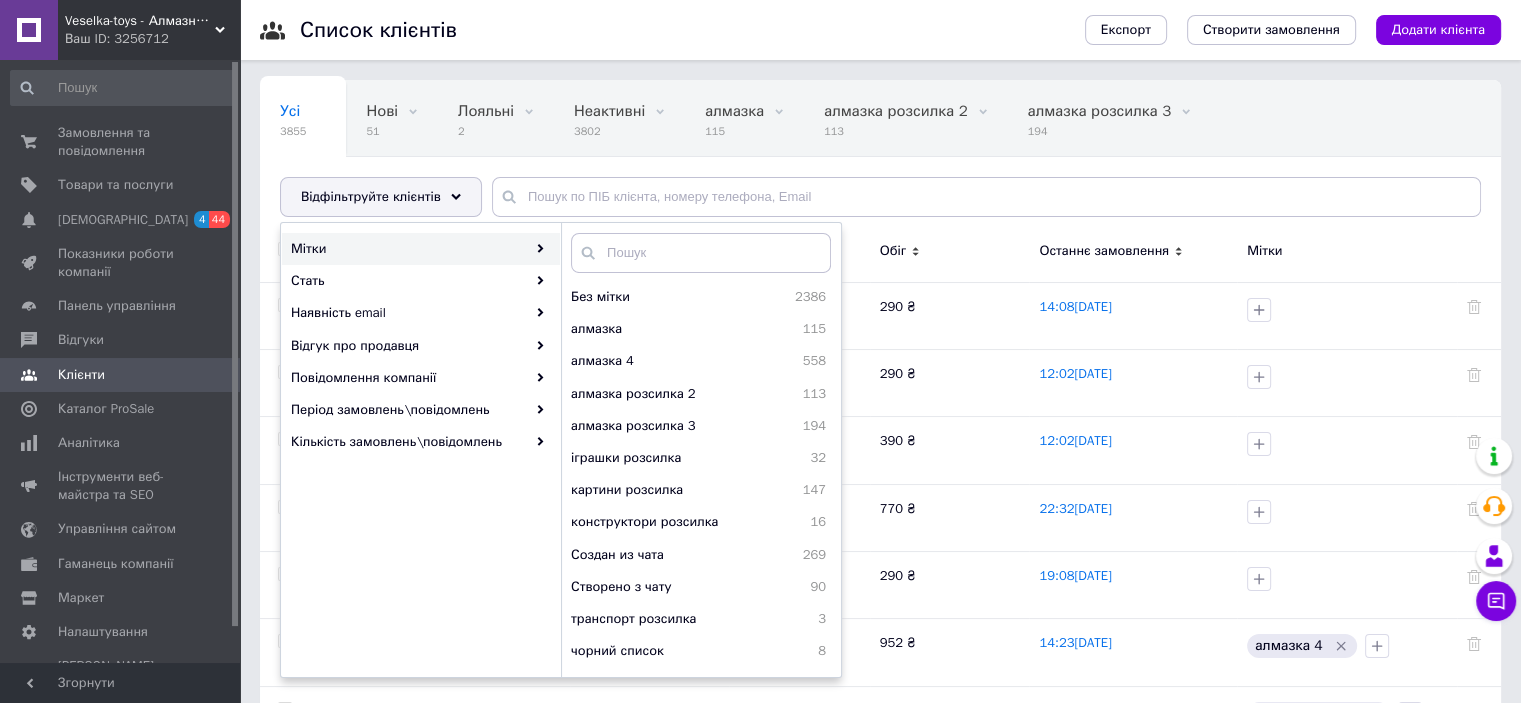 click on "Усі 3855 Нові 51 Видалити Редагувати Лояльні 2 Видалити Редагувати Неактивні 3802 Видалити Редагувати алмазка 115 Видалити Редагувати алмазка розсилка 2 113 Видалити Редагувати алмазка розсилка 3 194 Видалити Редагувати алмазка 4 558 Видалити Редагувати Ok Відфільтровано...  Зберегти" at bounding box center (880, 158) 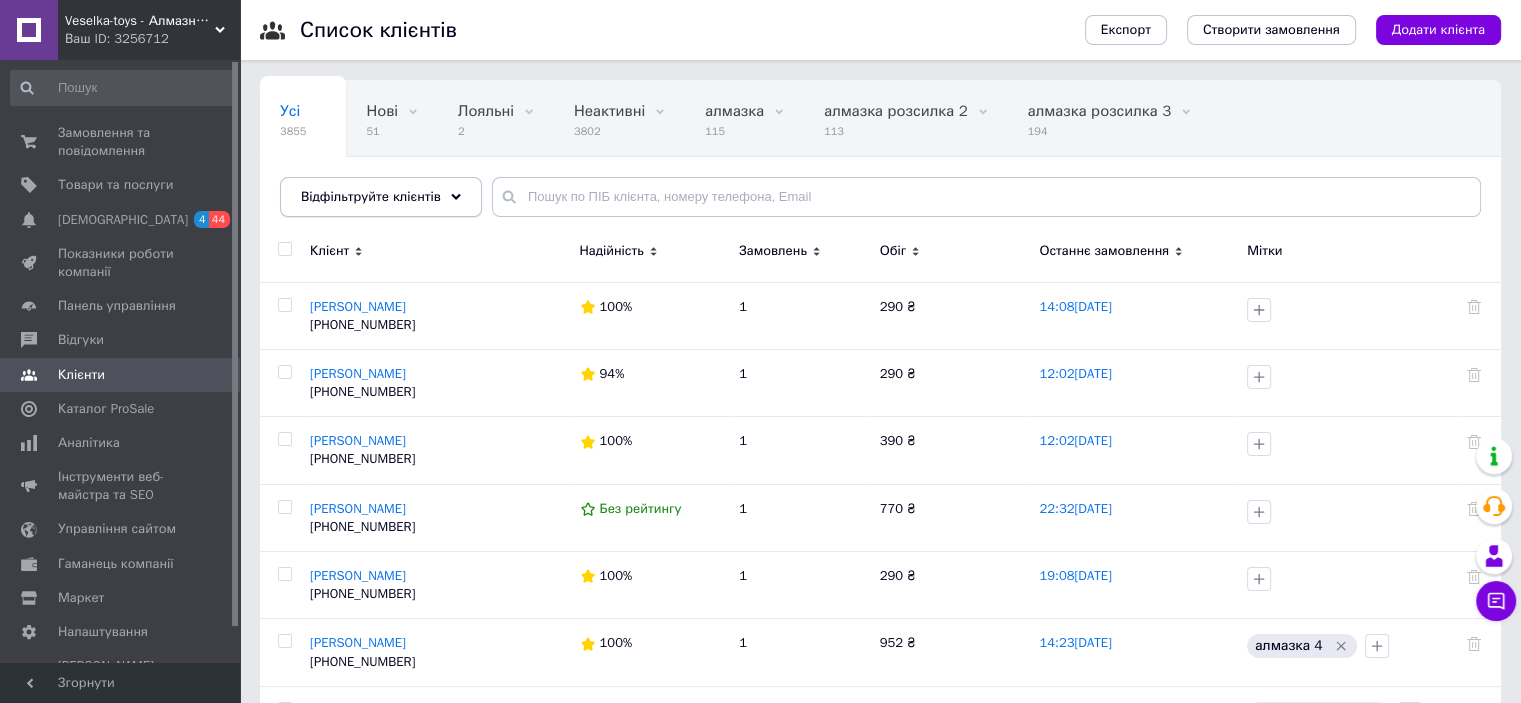 click 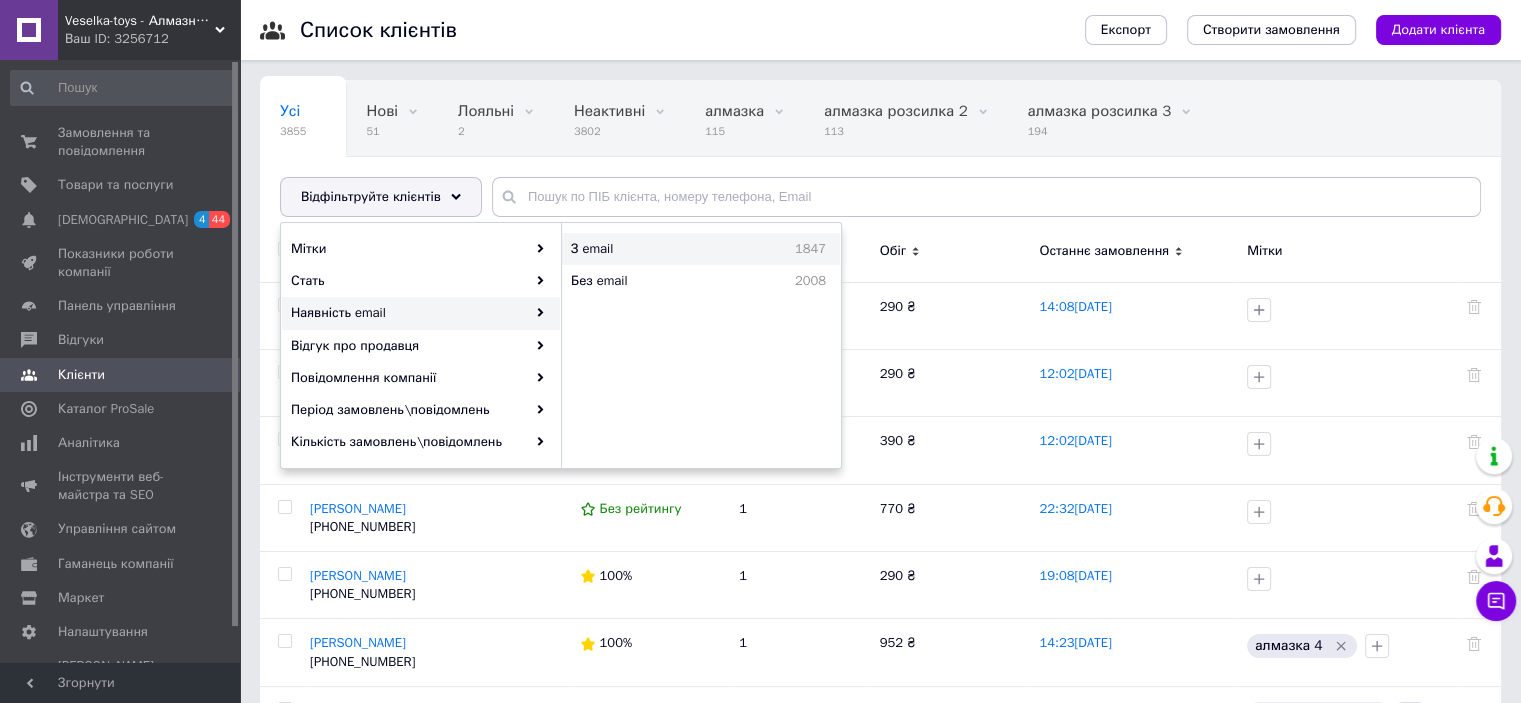 click on "З email" at bounding box center [635, 249] 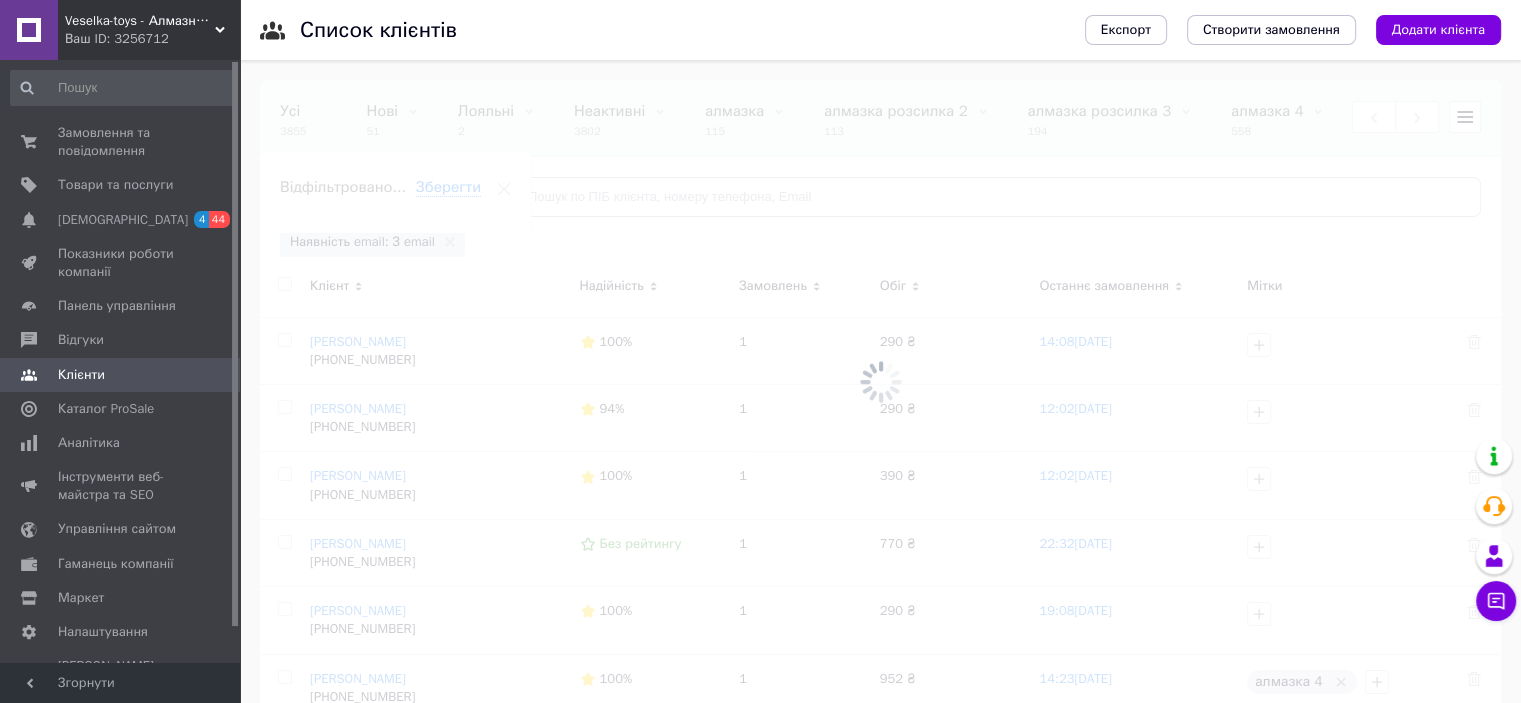 scroll, scrollTop: 0, scrollLeft: 252, axis: horizontal 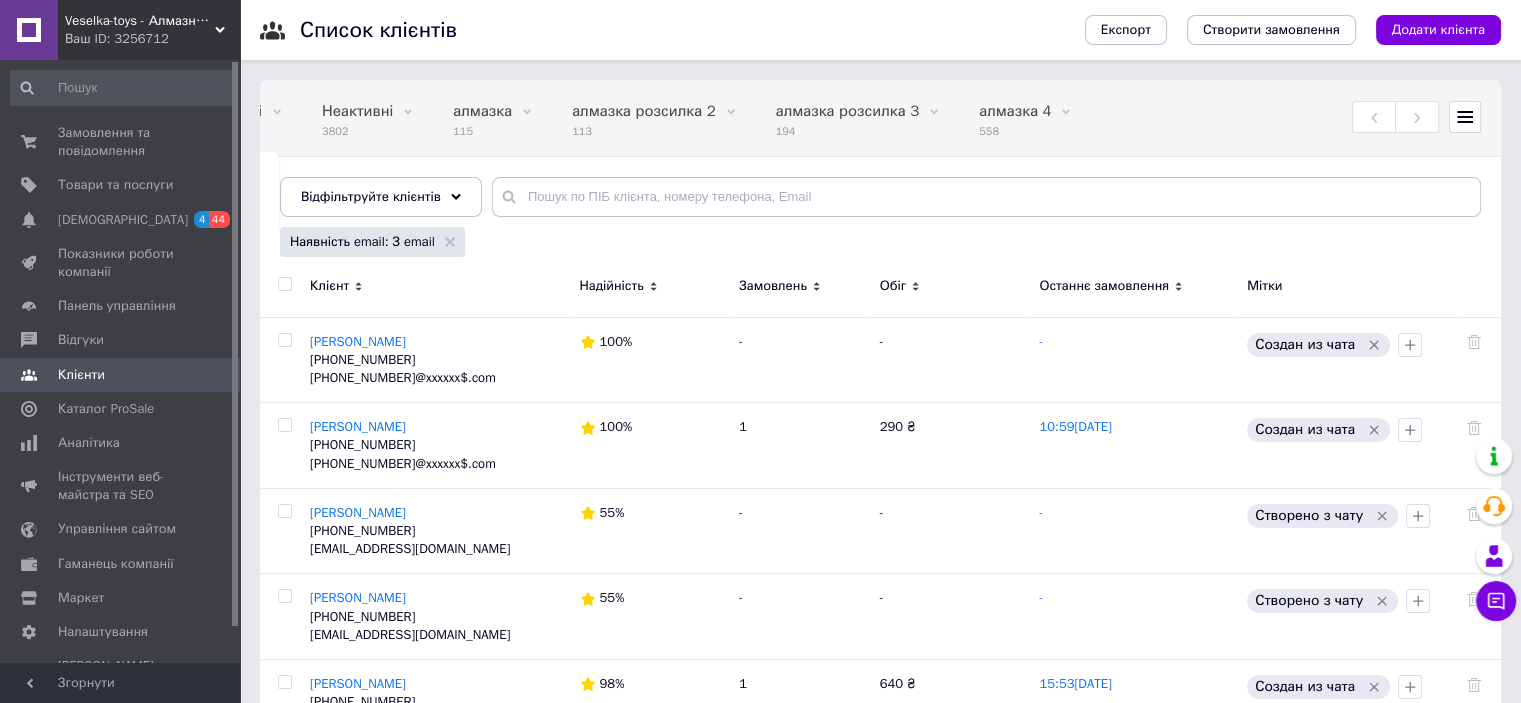 click 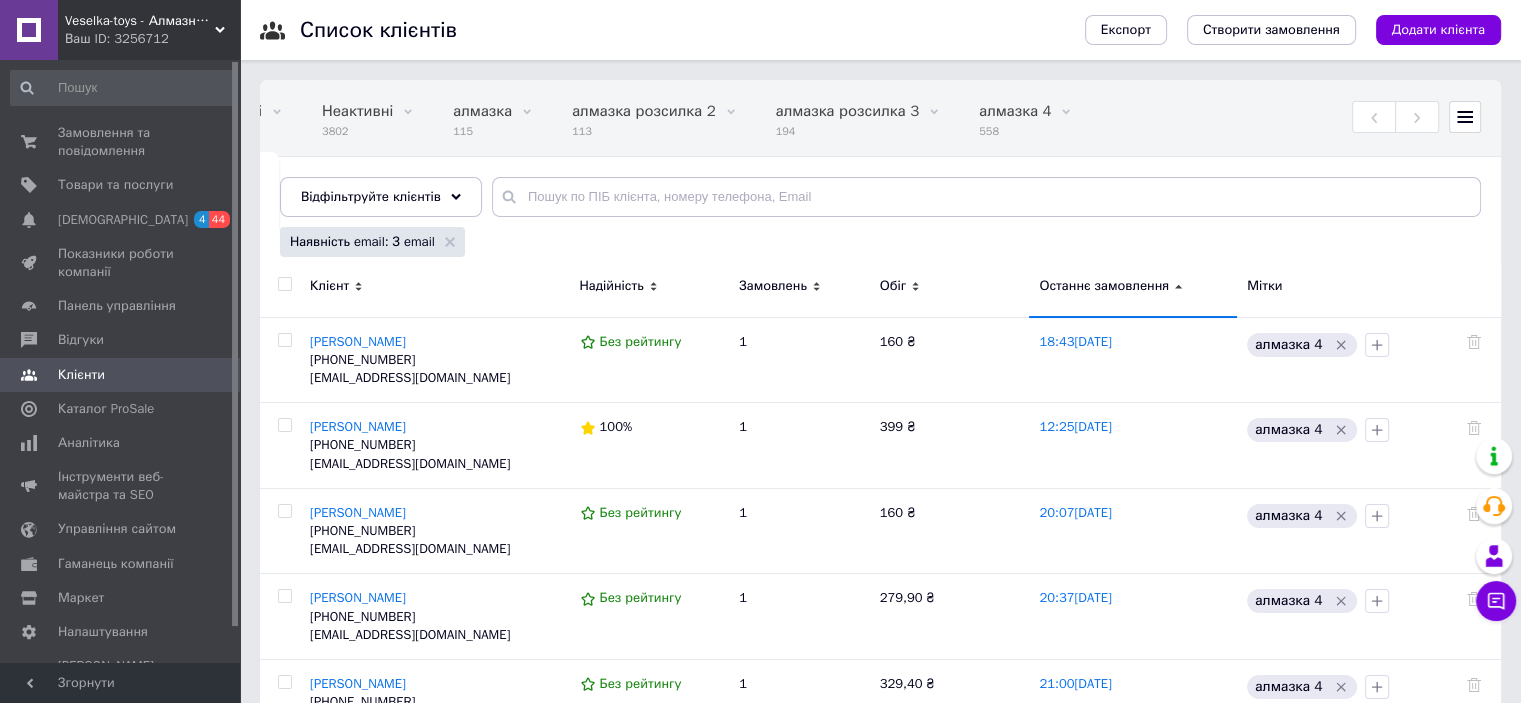 click 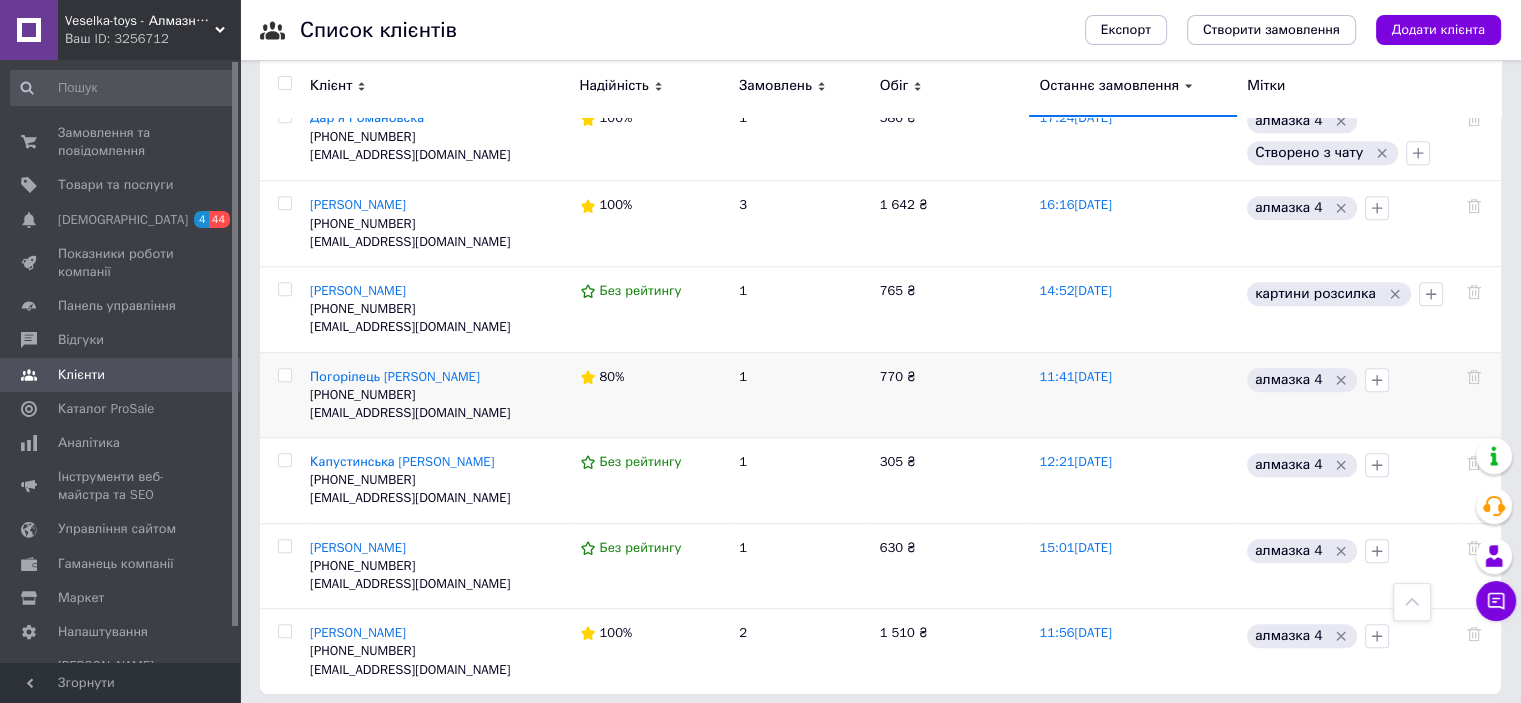 scroll, scrollTop: 1400, scrollLeft: 0, axis: vertical 